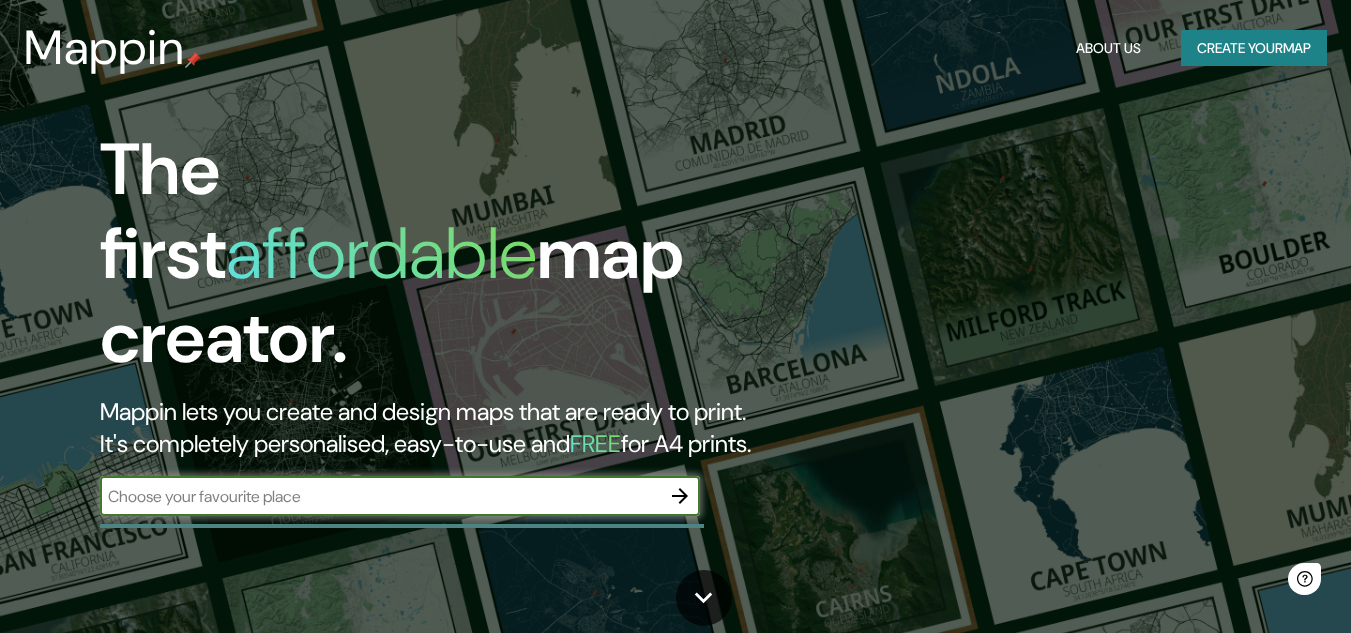 scroll, scrollTop: 0, scrollLeft: 0, axis: both 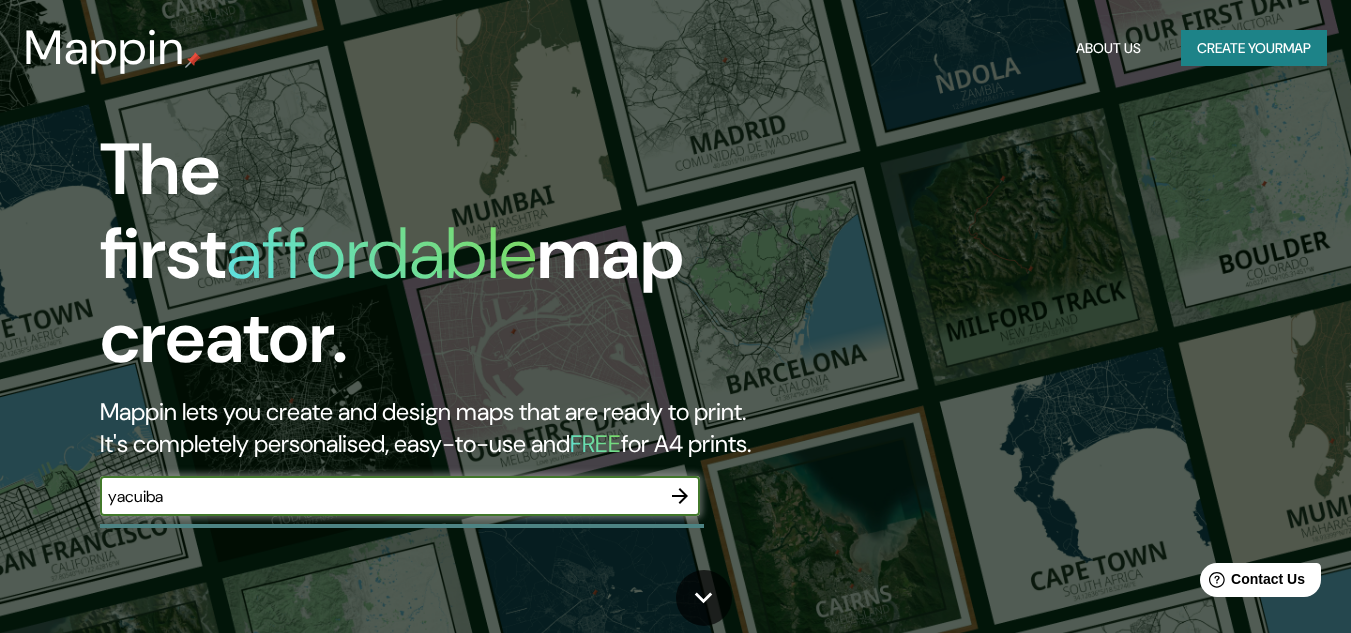 type on "yacuiba" 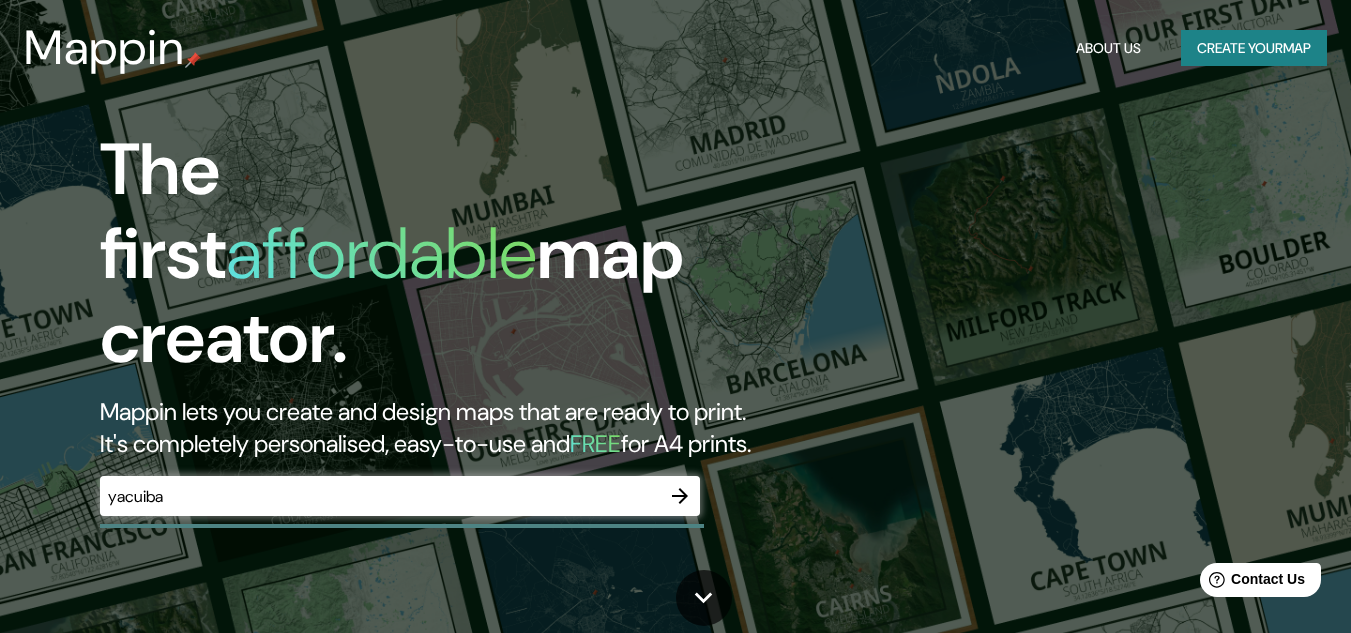 click on "The first  affordable  map creator. Mappin lets you create and design maps that are ready to print. It's completely personalised, easy-to-use and  FREE  for A4 prints. yacuiba ​" at bounding box center (675, 316) 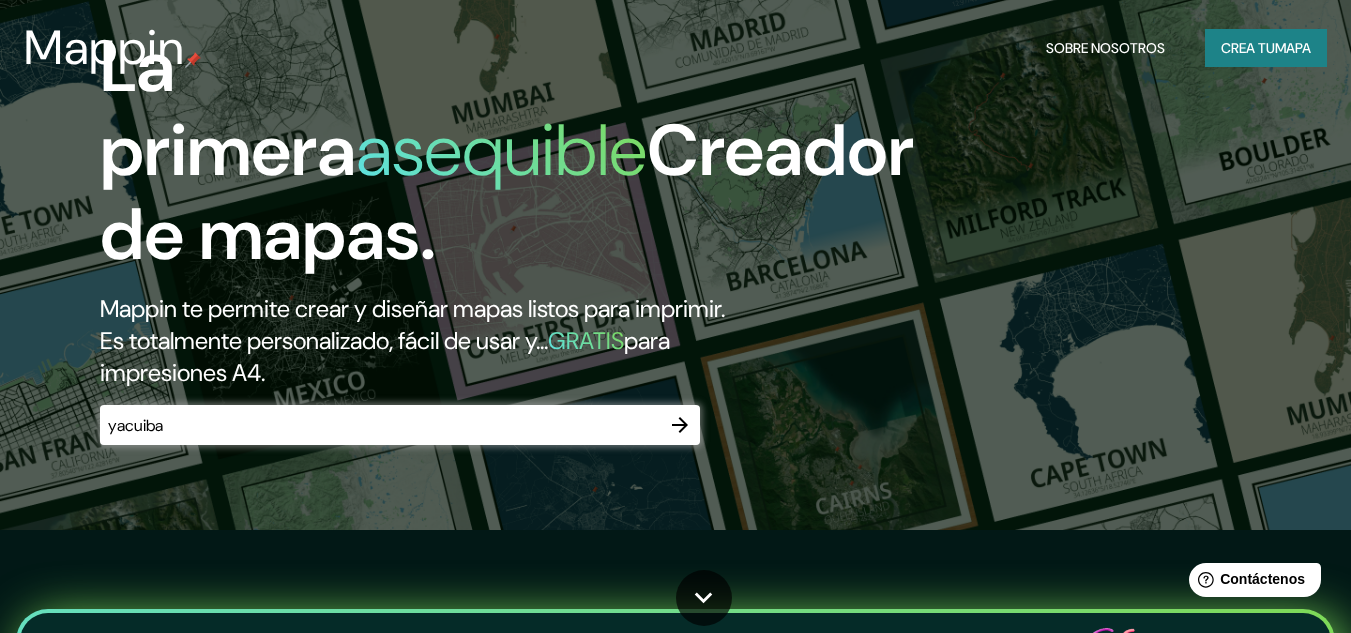 scroll, scrollTop: 0, scrollLeft: 0, axis: both 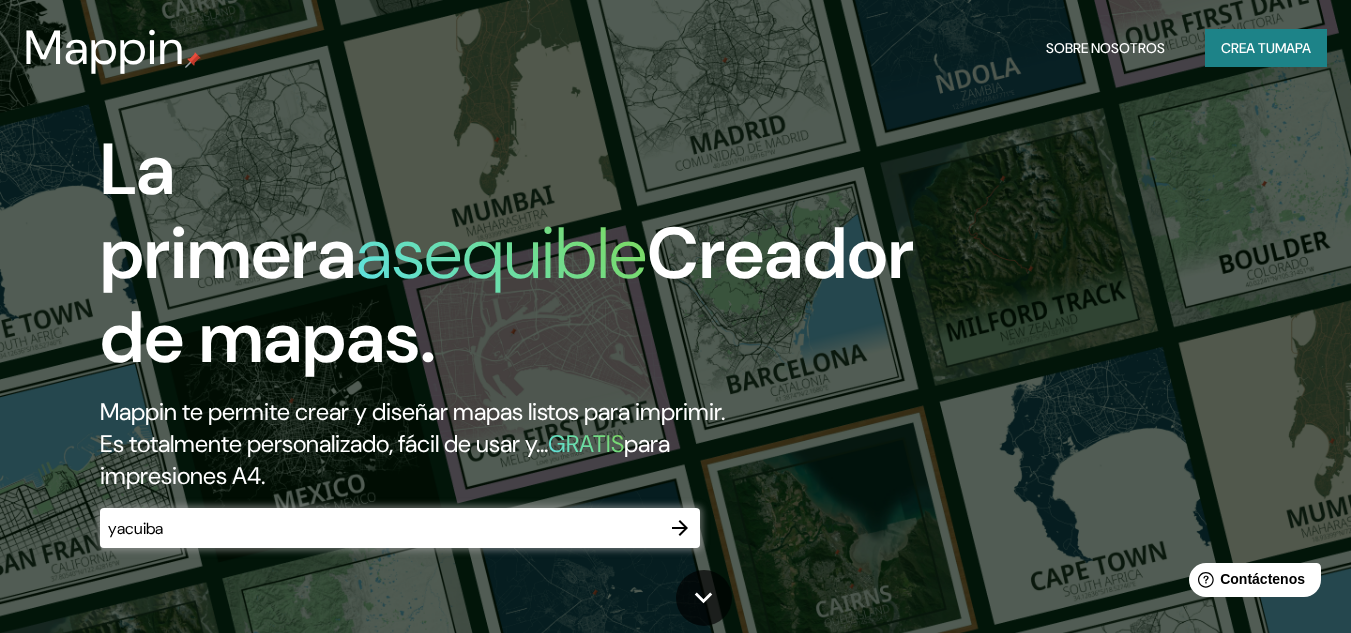 click on "Crea tu" at bounding box center [1248, 48] 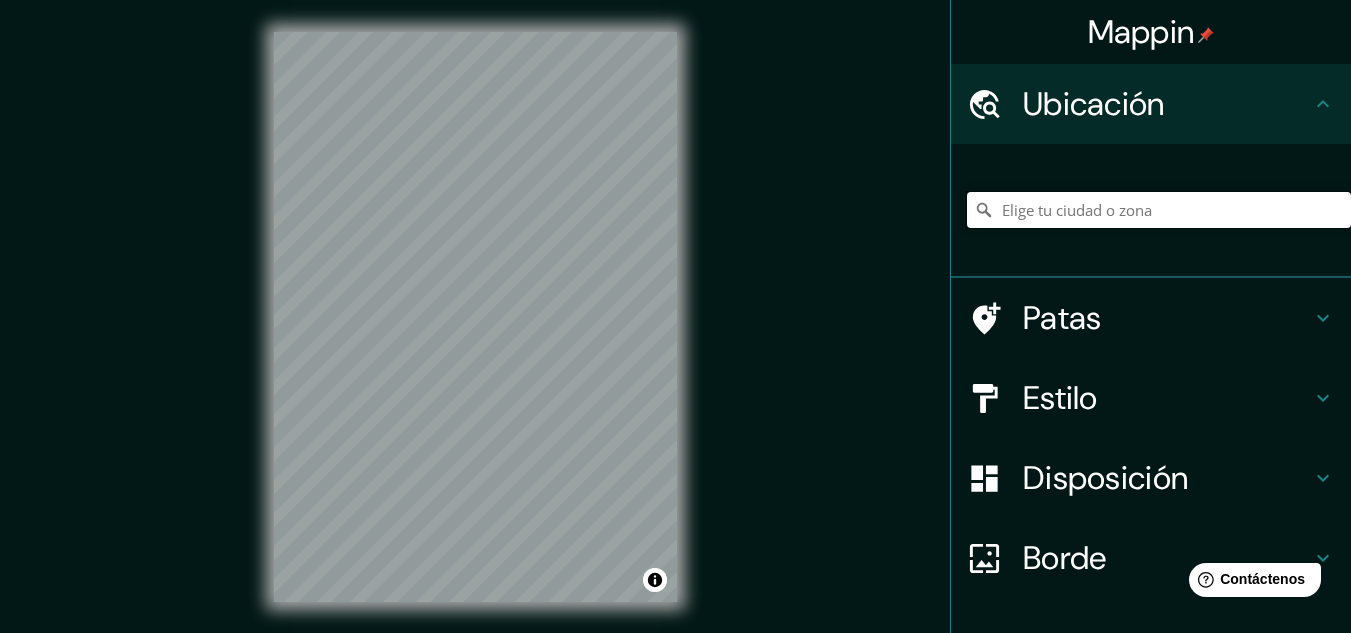 click at bounding box center [1159, 210] 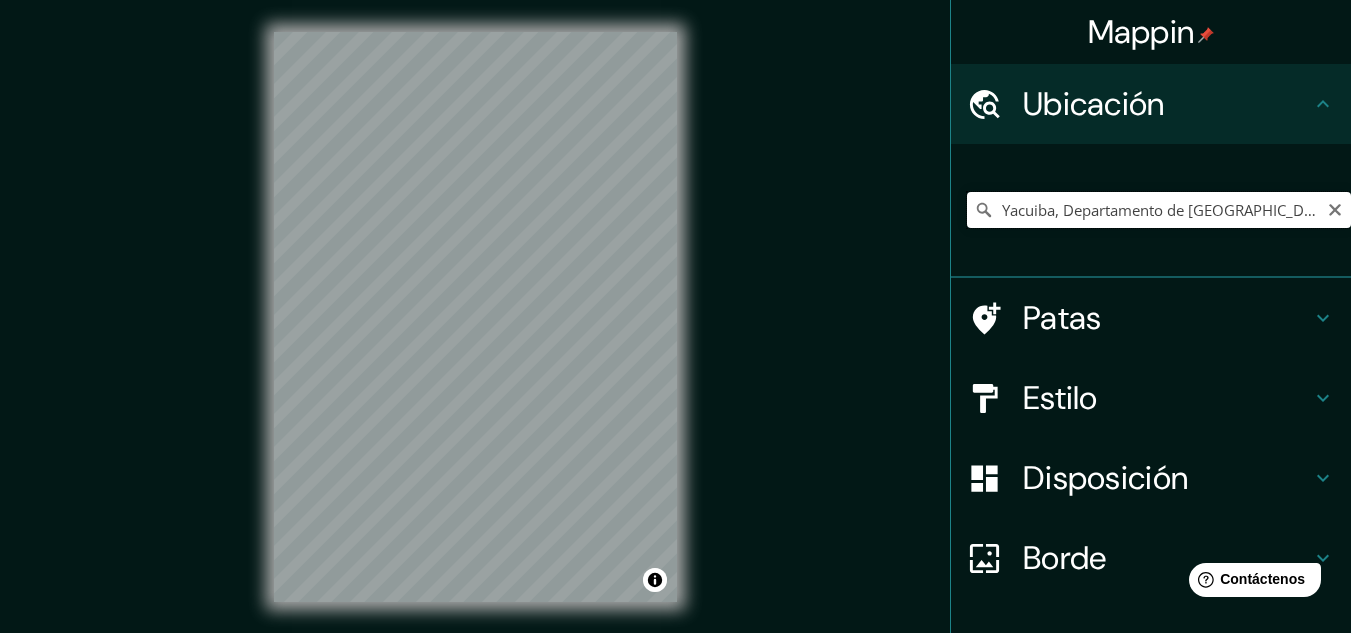 click on "Yacuiba, Departamento de [GEOGRAPHIC_DATA], [GEOGRAPHIC_DATA]" at bounding box center (1159, 210) 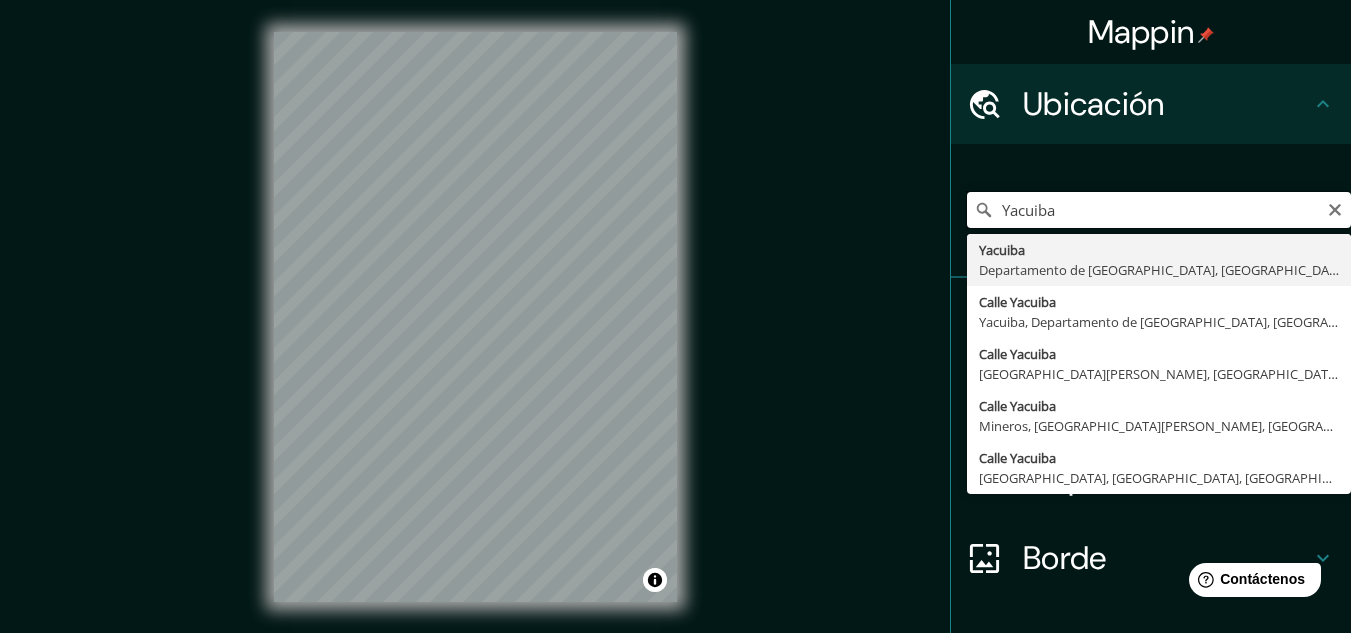type on "Yacuiba, Departamento de [GEOGRAPHIC_DATA], [GEOGRAPHIC_DATA]" 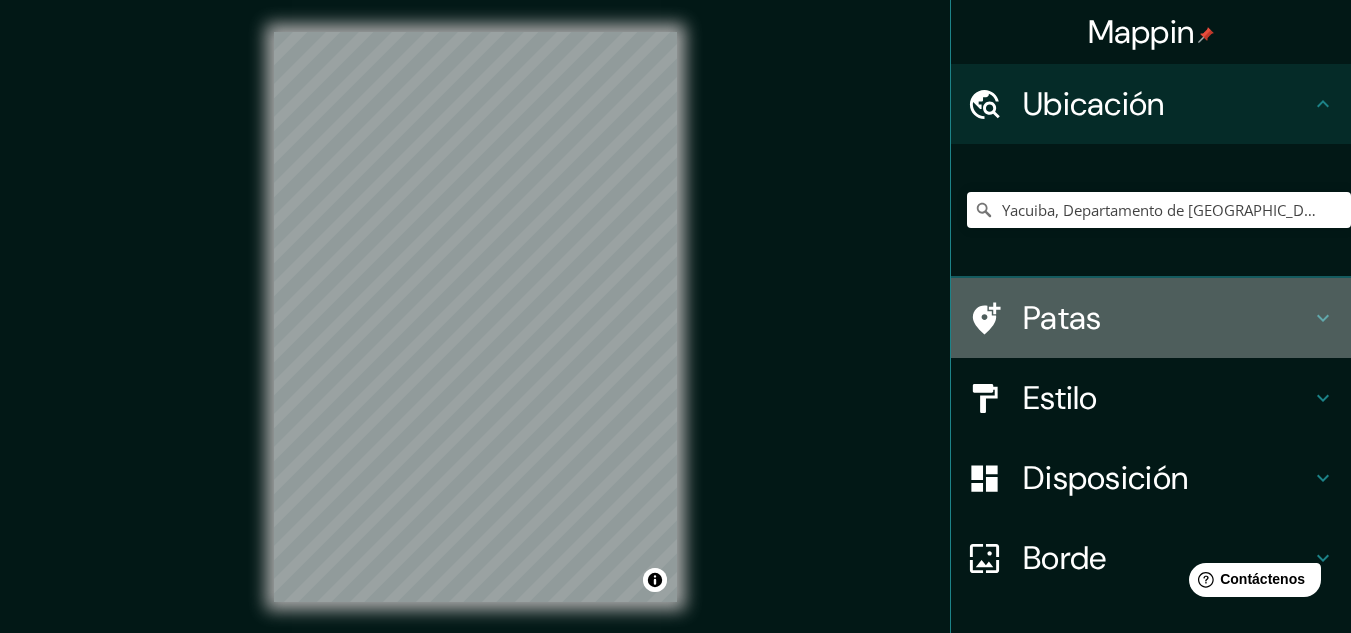 click 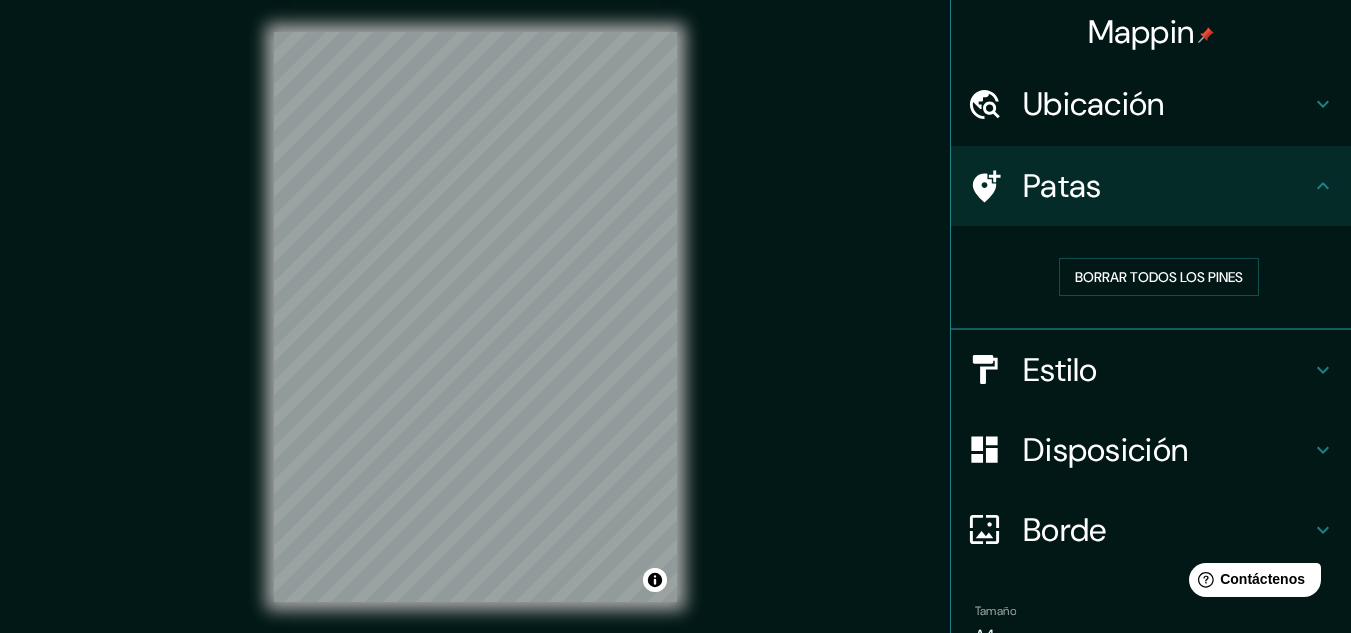 click 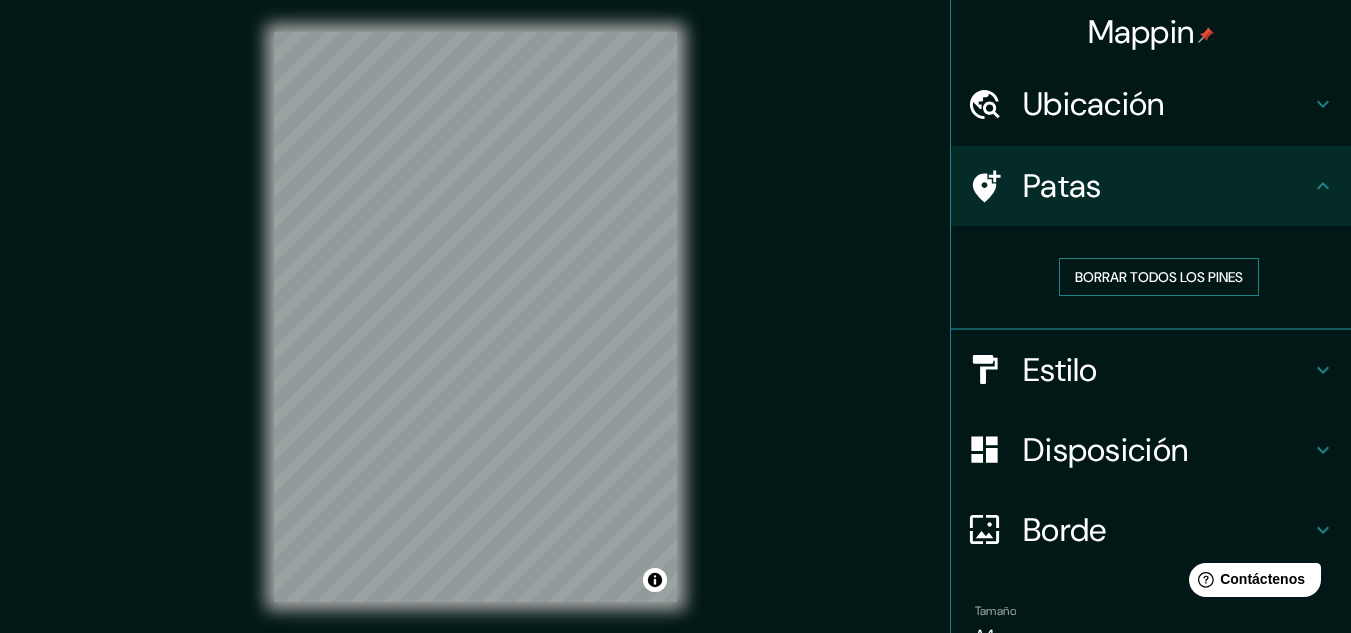 click on "Borrar todos los pines" at bounding box center (1159, 277) 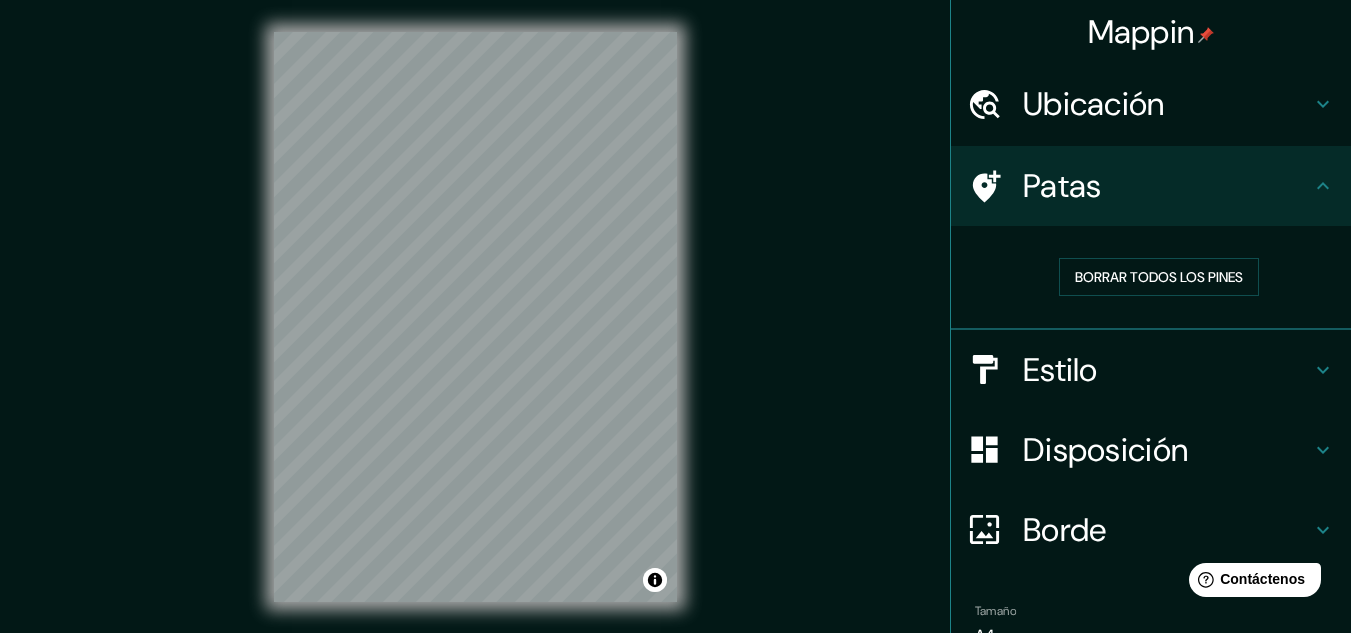 click 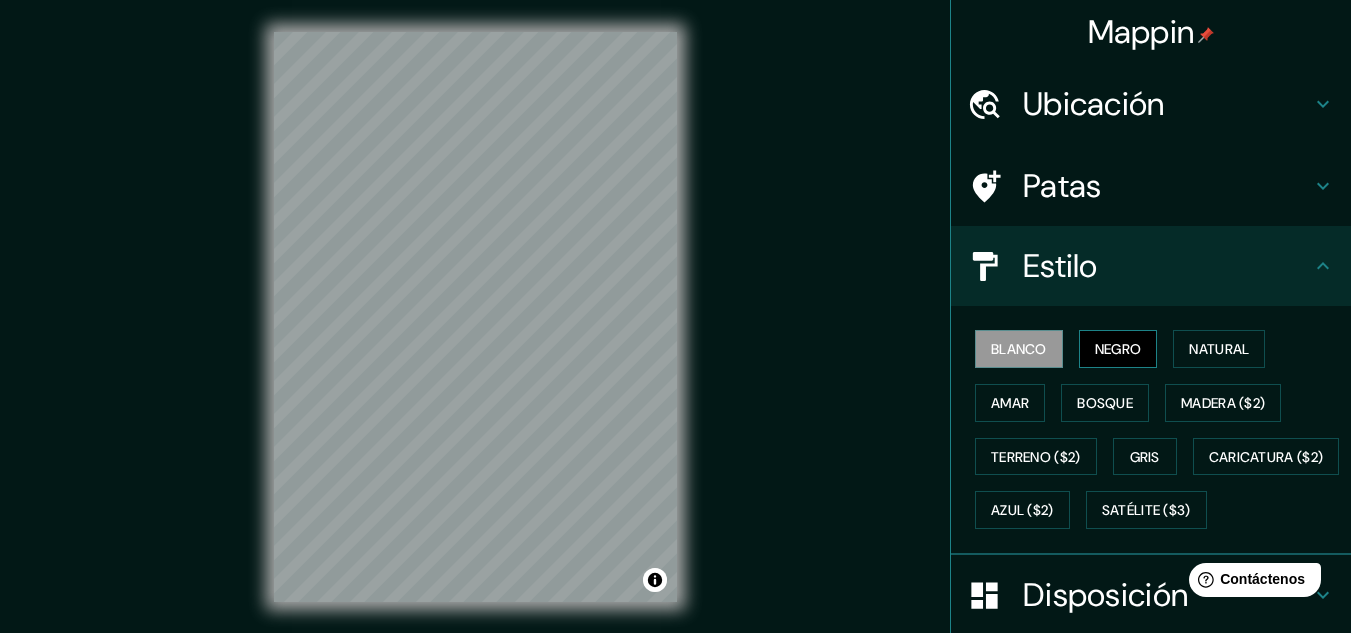 click on "Negro" at bounding box center [1118, 349] 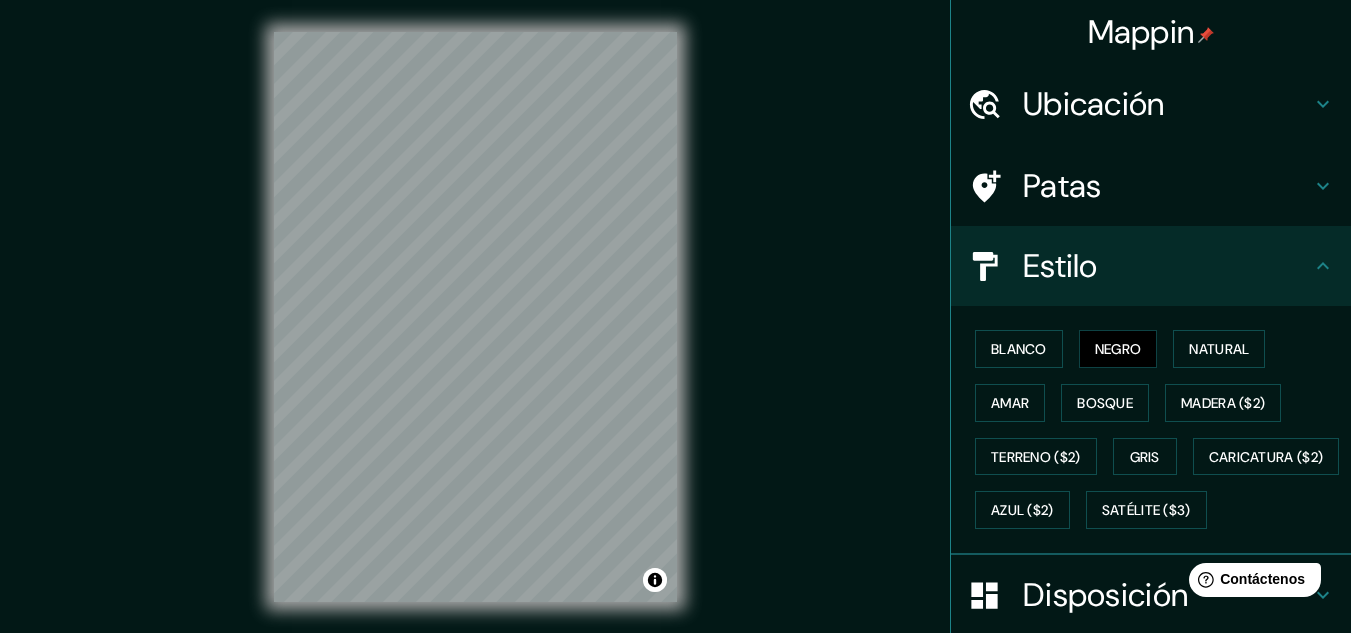 click 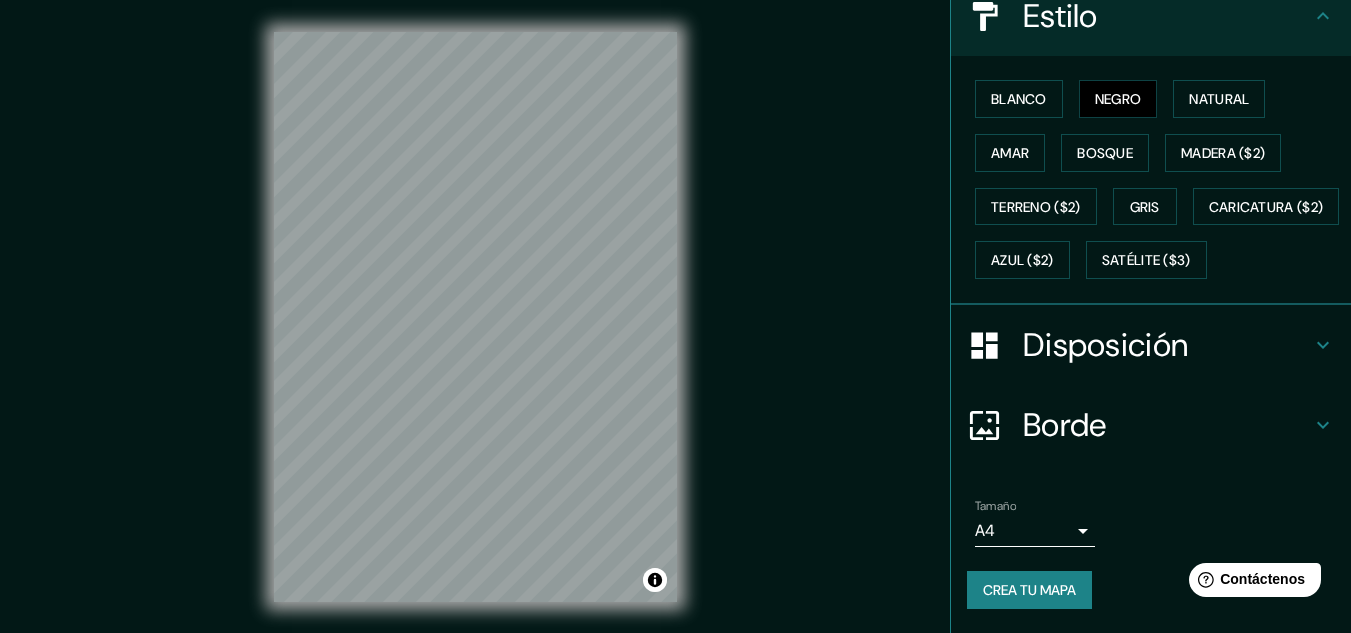 click on "Disposición" at bounding box center [1167, 345] 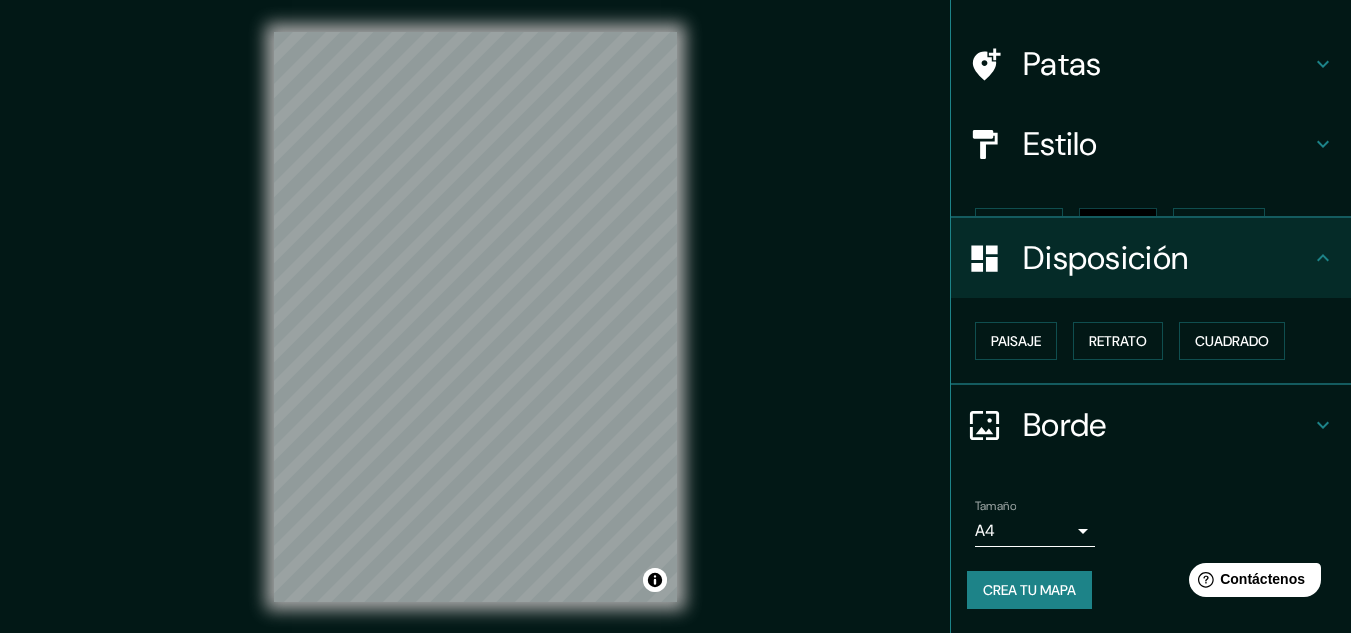 scroll, scrollTop: 88, scrollLeft: 0, axis: vertical 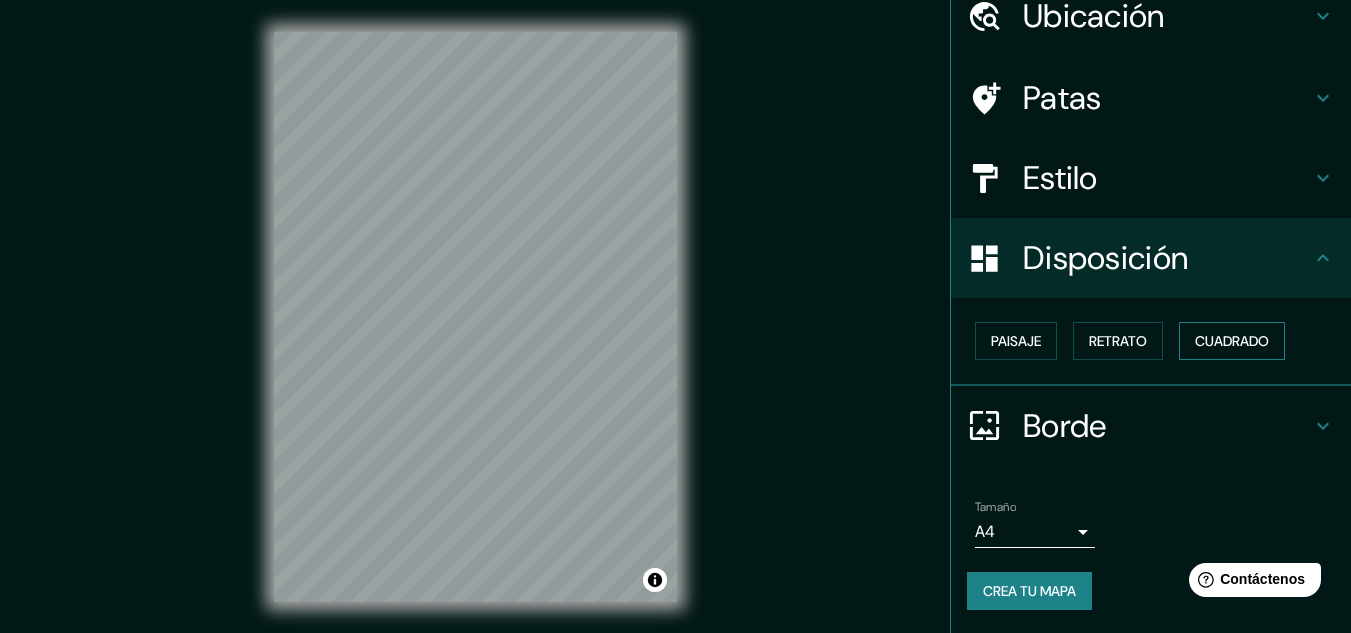 click on "Cuadrado" at bounding box center (1232, 341) 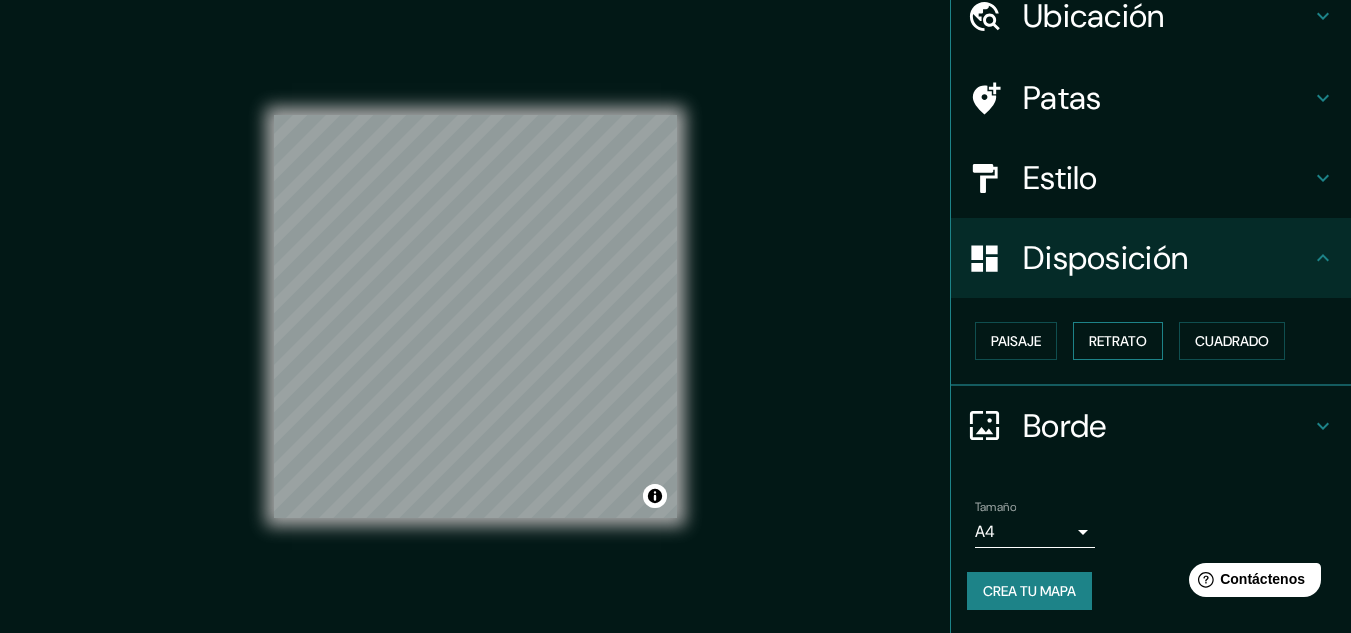 click on "Retrato" at bounding box center [1118, 341] 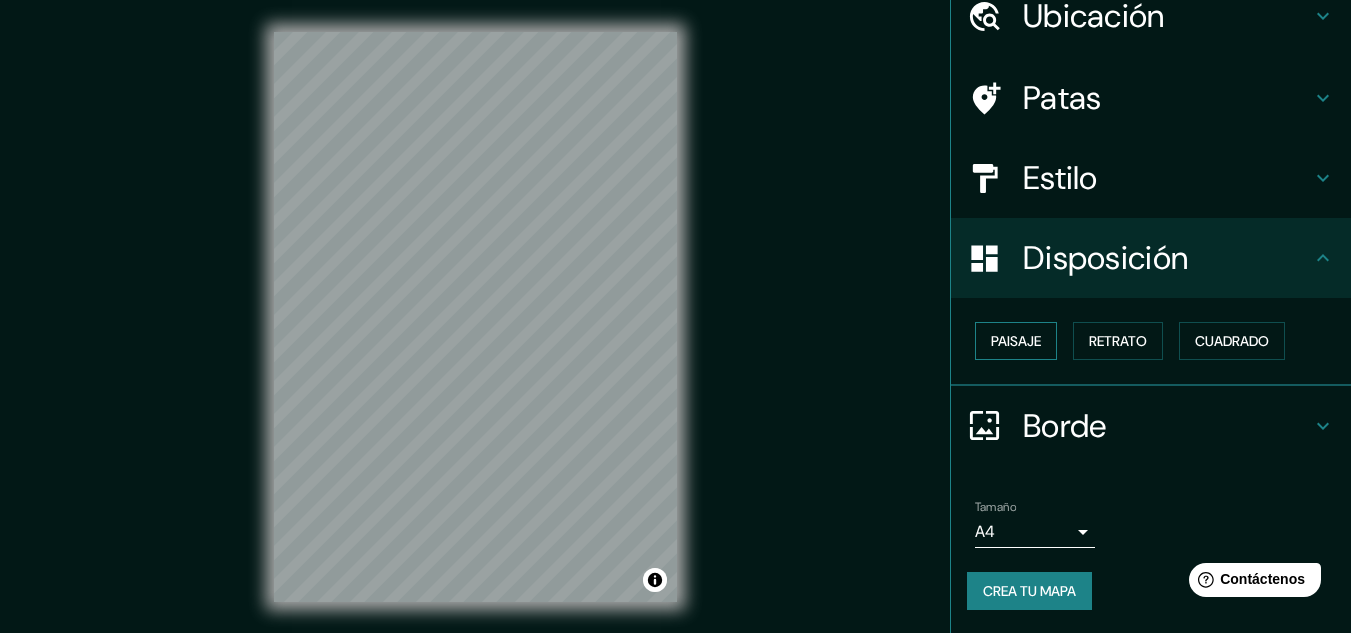 click on "Paisaje" at bounding box center [1016, 341] 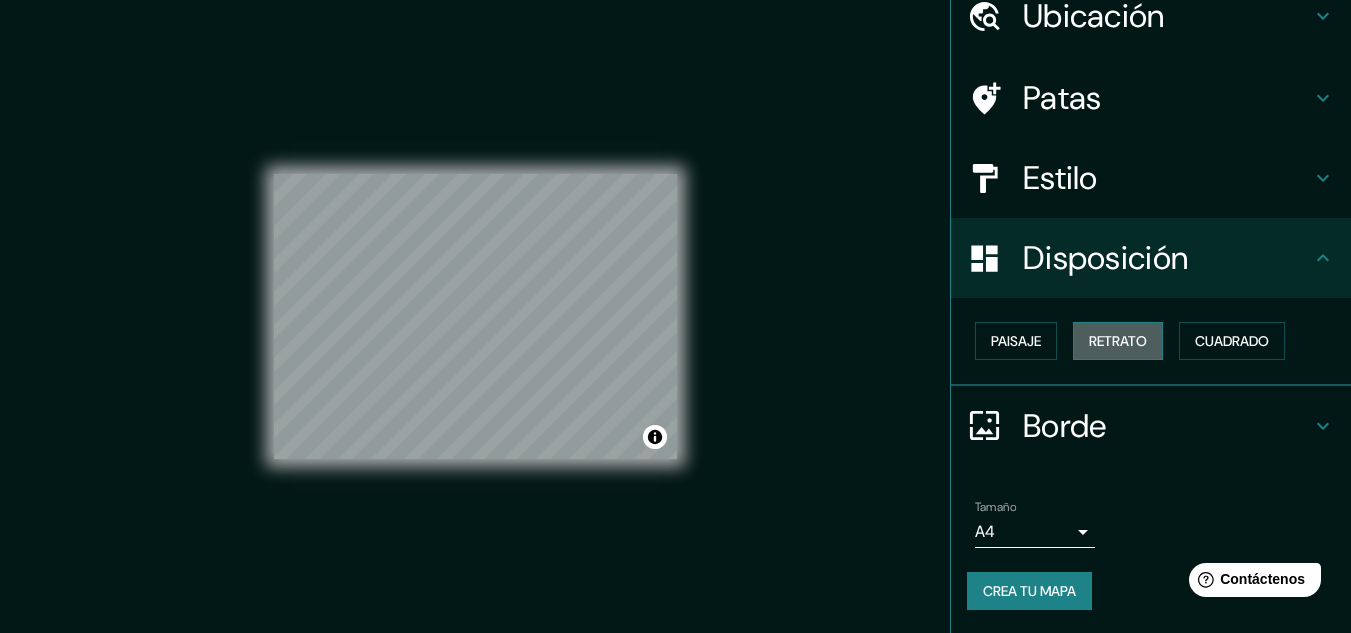 click on "Retrato" at bounding box center (1118, 341) 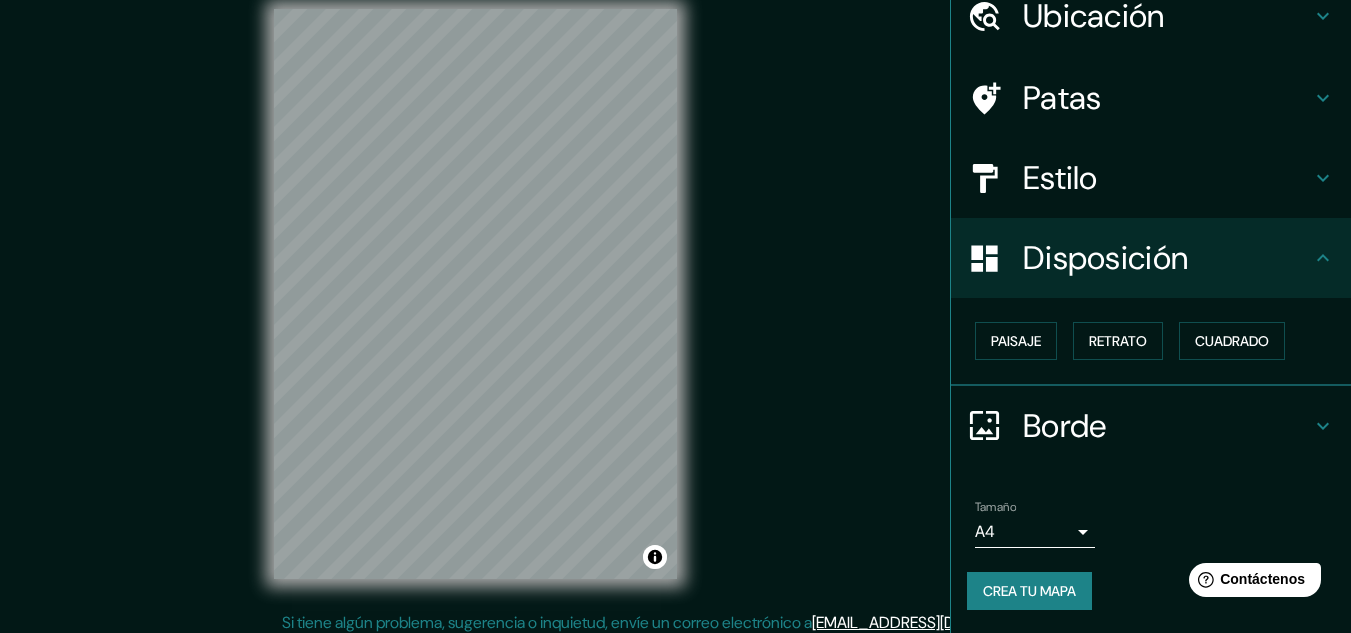 scroll, scrollTop: 33, scrollLeft: 0, axis: vertical 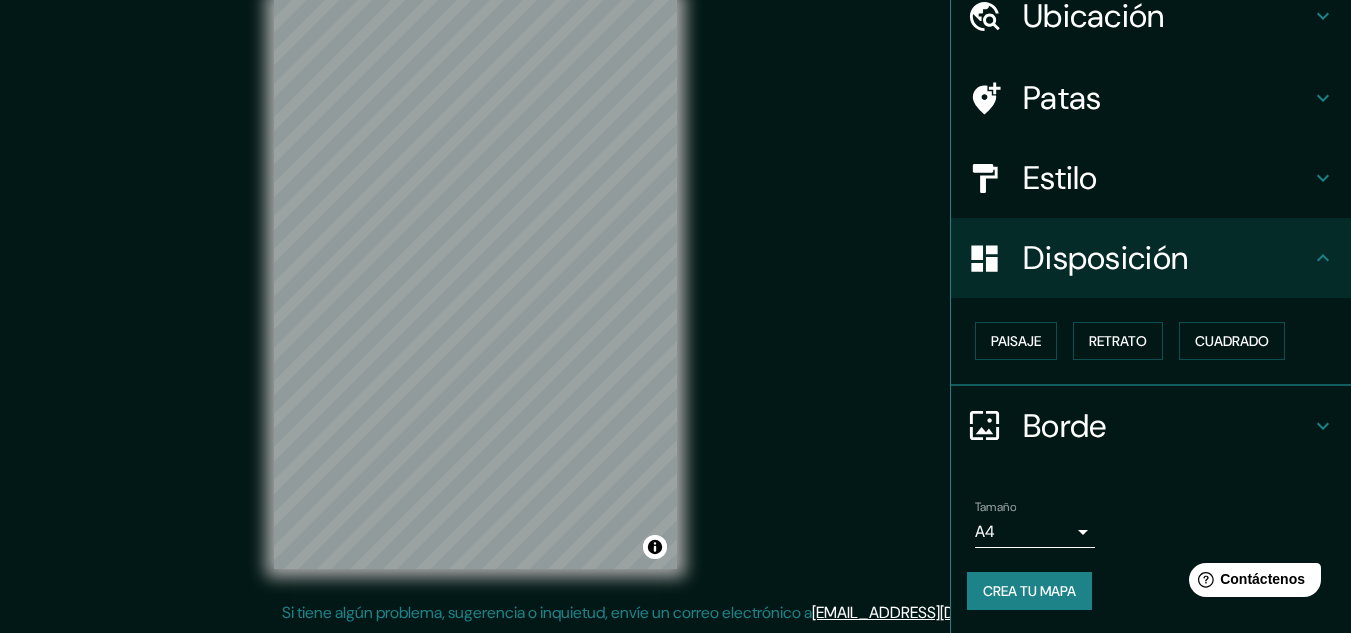 click on "Borde" at bounding box center [1167, 426] 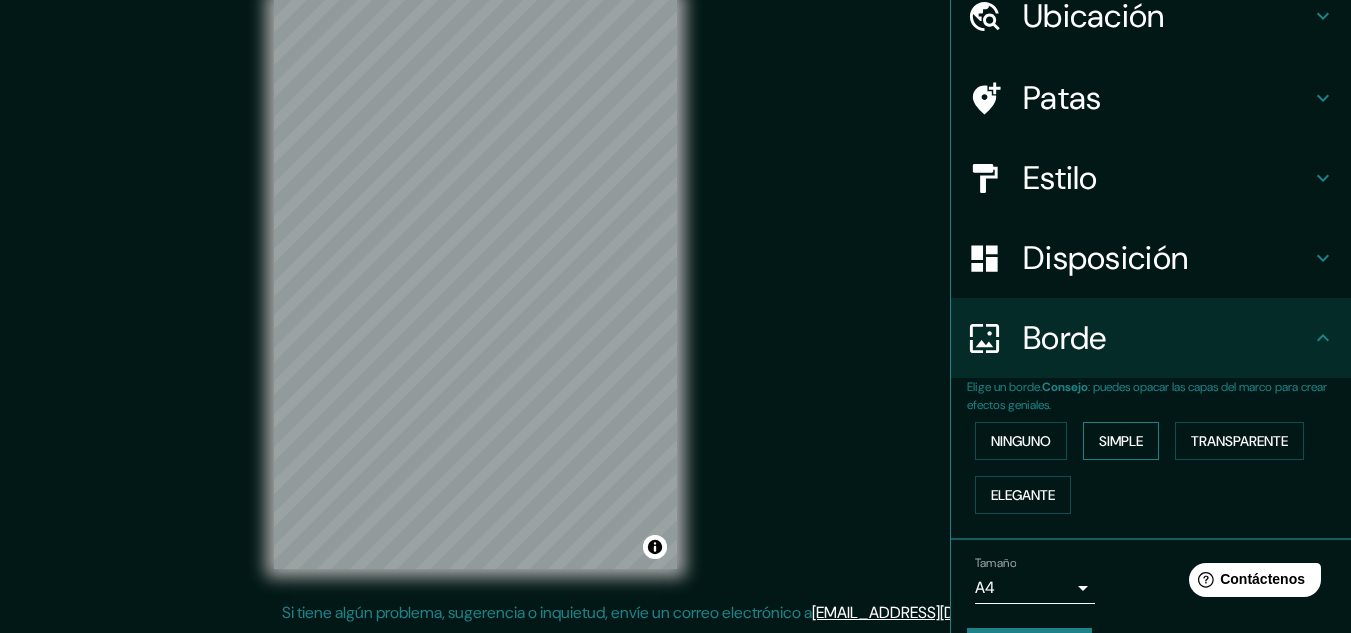 click on "Simple" at bounding box center [1121, 441] 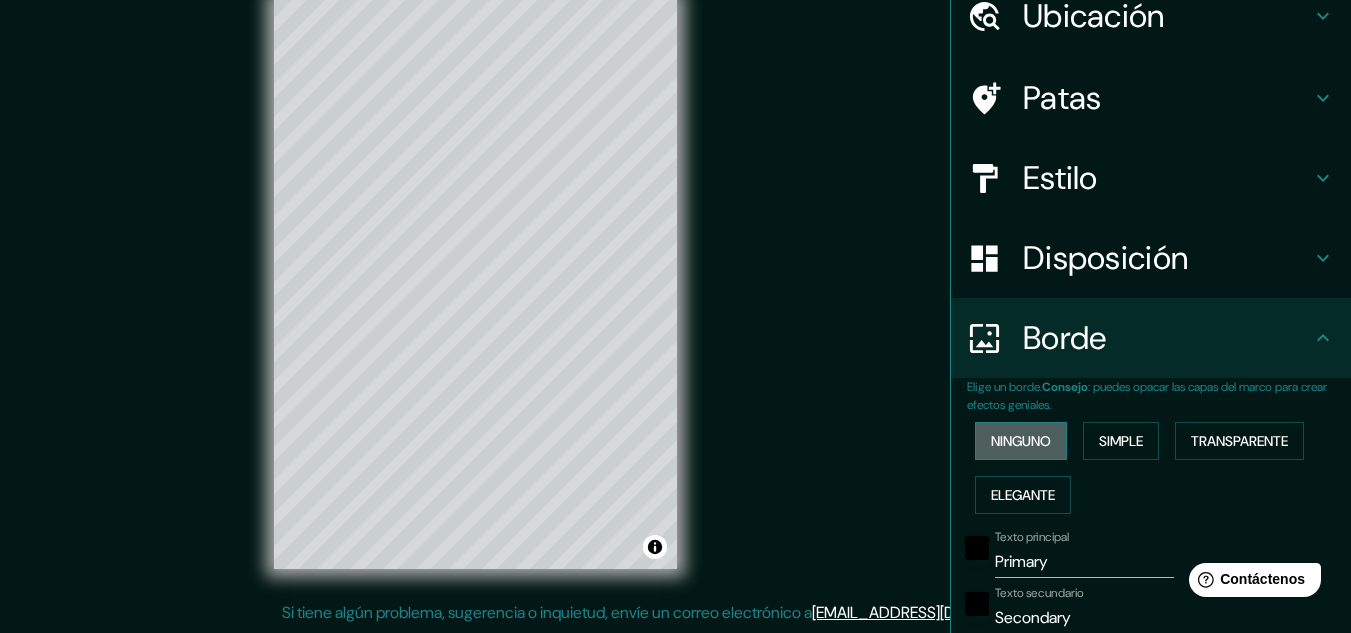 click on "Ninguno" at bounding box center [1021, 441] 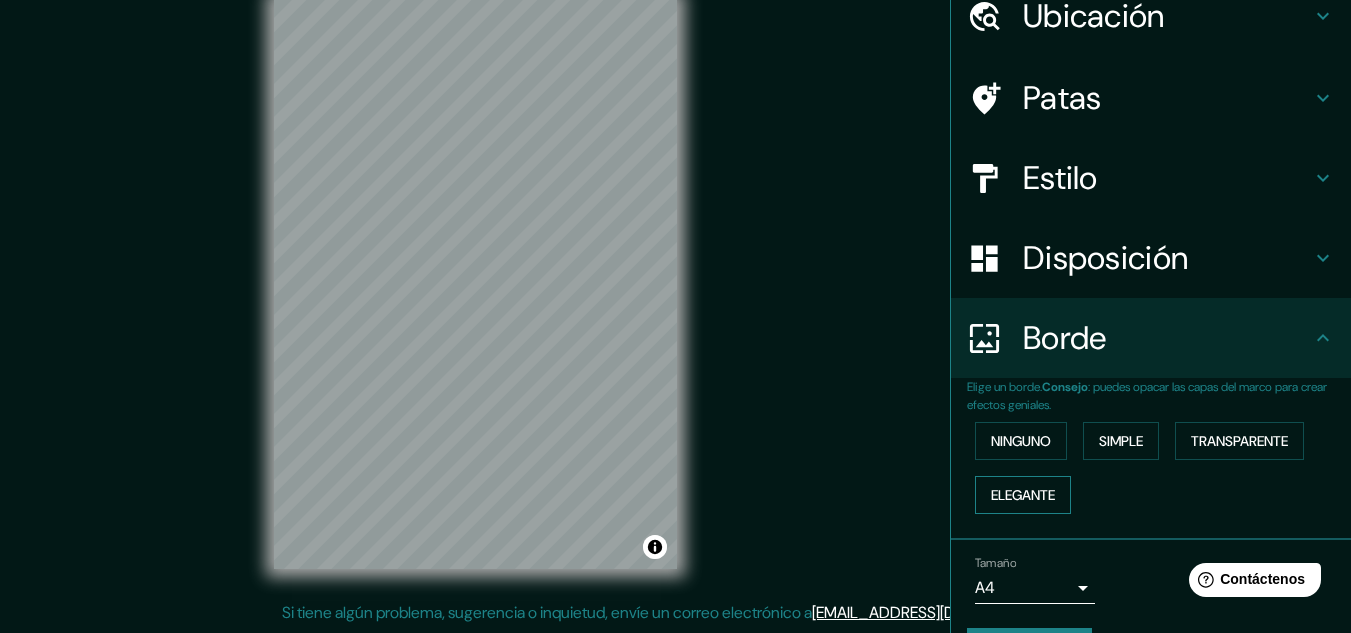 click on "Elegante" at bounding box center [1023, 495] 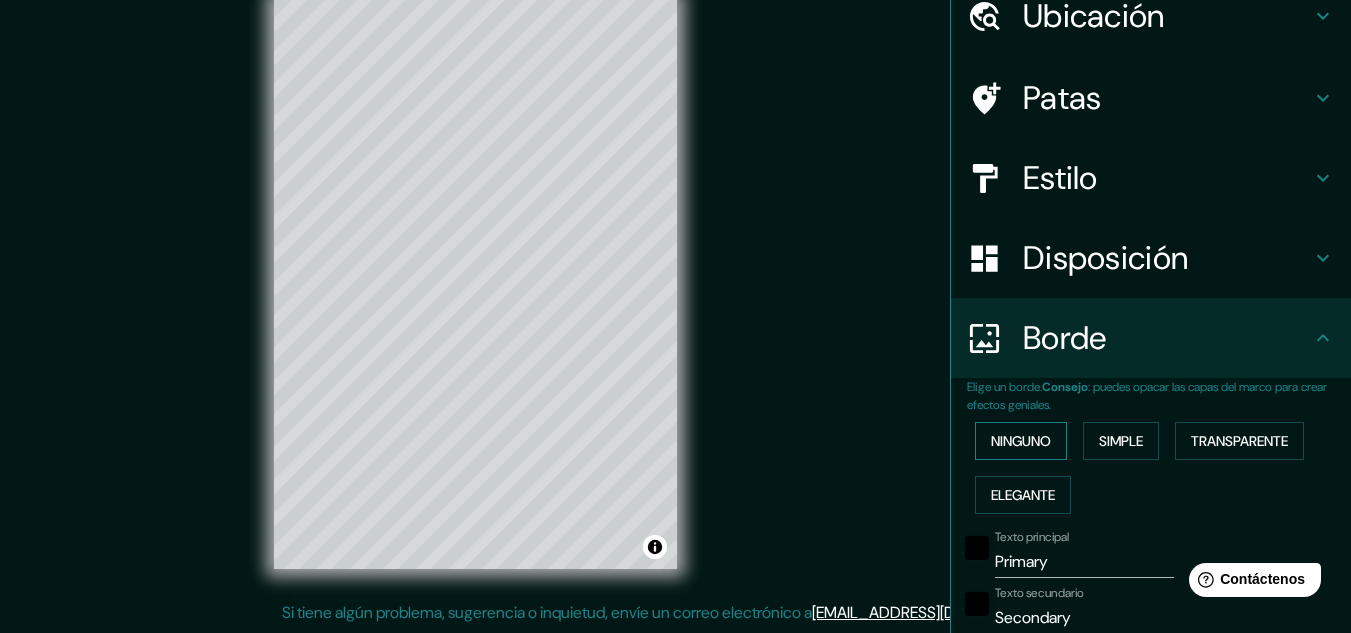 click on "Ninguno" at bounding box center (1021, 441) 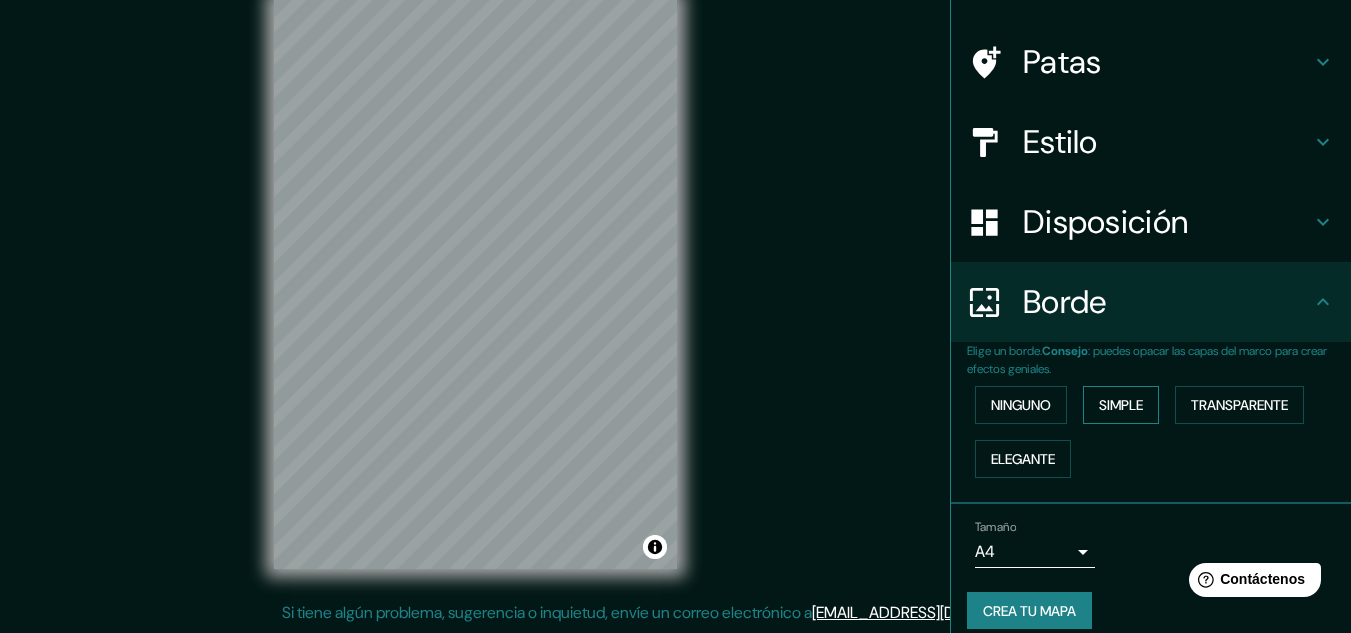 scroll, scrollTop: 144, scrollLeft: 0, axis: vertical 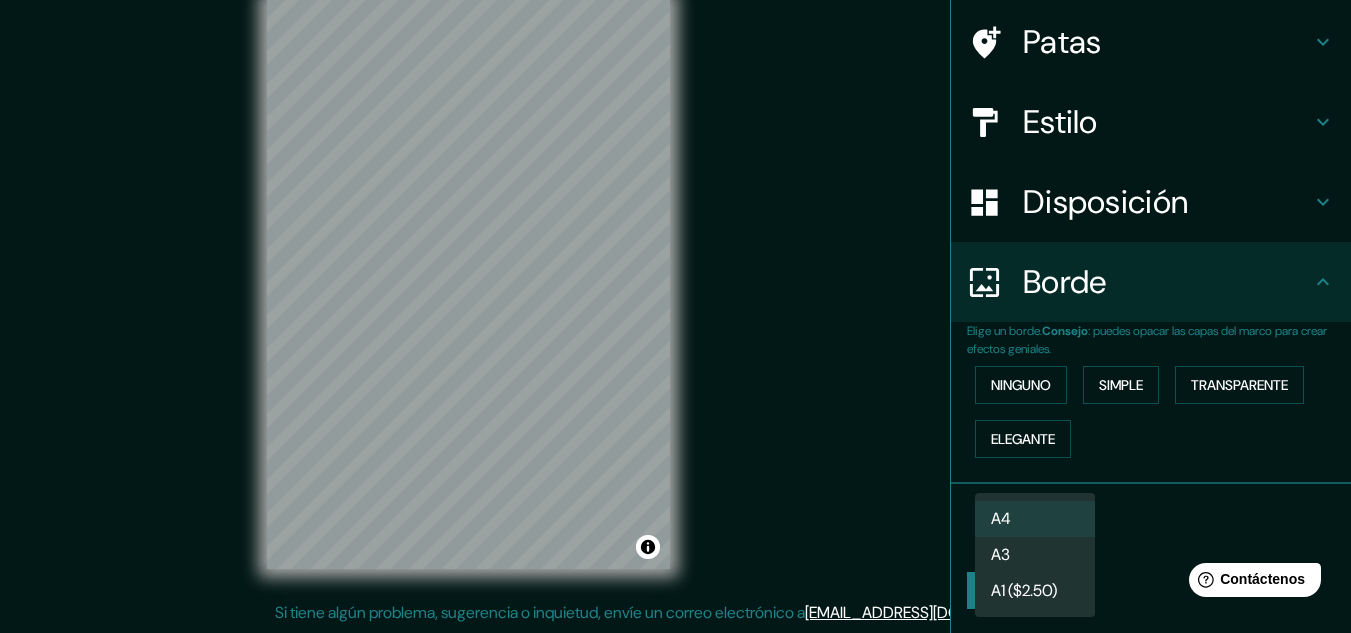 click on "Mappin Ubicación Yacuiba, [GEOGRAPHIC_DATA], [GEOGRAPHIC_DATA] [GEOGRAPHIC_DATA] [GEOGRAPHIC_DATA], [GEOGRAPHIC_DATA] [GEOGRAPHIC_DATA], [GEOGRAPHIC_DATA], [GEOGRAPHIC_DATA] [GEOGRAPHIC_DATA][PERSON_NAME], [GEOGRAPHIC_DATA][PERSON_NAME], [GEOGRAPHIC_DATA] [GEOGRAPHIC_DATA], [GEOGRAPHIC_DATA][PERSON_NAME], [GEOGRAPHIC_DATA] [GEOGRAPHIC_DATA], [GEOGRAPHIC_DATA], [GEOGRAPHIC_DATA] [GEOGRAPHIC_DATA] Estilo Disposición [PERSON_NAME] un [PERSON_NAME].  Consejo  : puedes opacar las capas del marco para crear efectos geniales. Ninguno Simple Transparente Elegante Tamaño A4 single Crea tu mapa © Mapbox   © OpenStreetMap   Improve this map Si tiene algún problema, sugerencia o inquietud, envíe un correo electrónico a  [EMAIL_ADDRESS][DOMAIN_NAME]  .   . . Texto original Valora esta traducción Tu opinión servirá para ayudar a mejorar el Traductor de Google A4 A3 A1 ($2.50)" at bounding box center [675, 283] 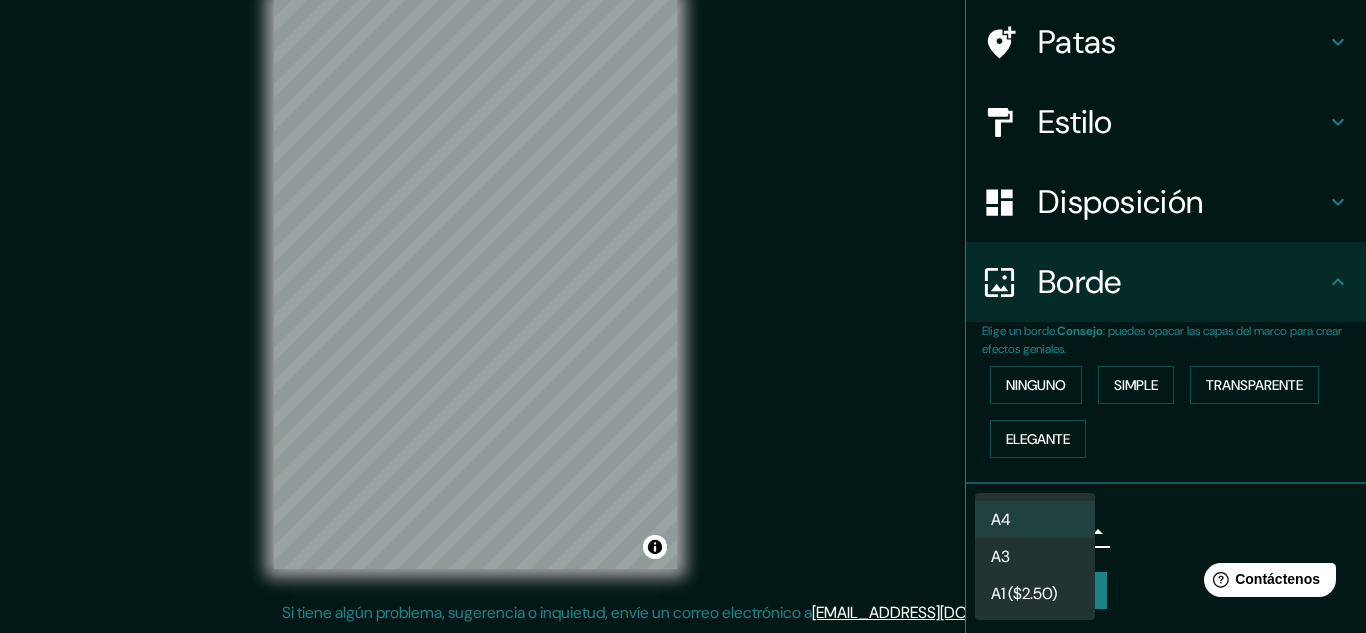 click on "A4" at bounding box center (1035, 519) 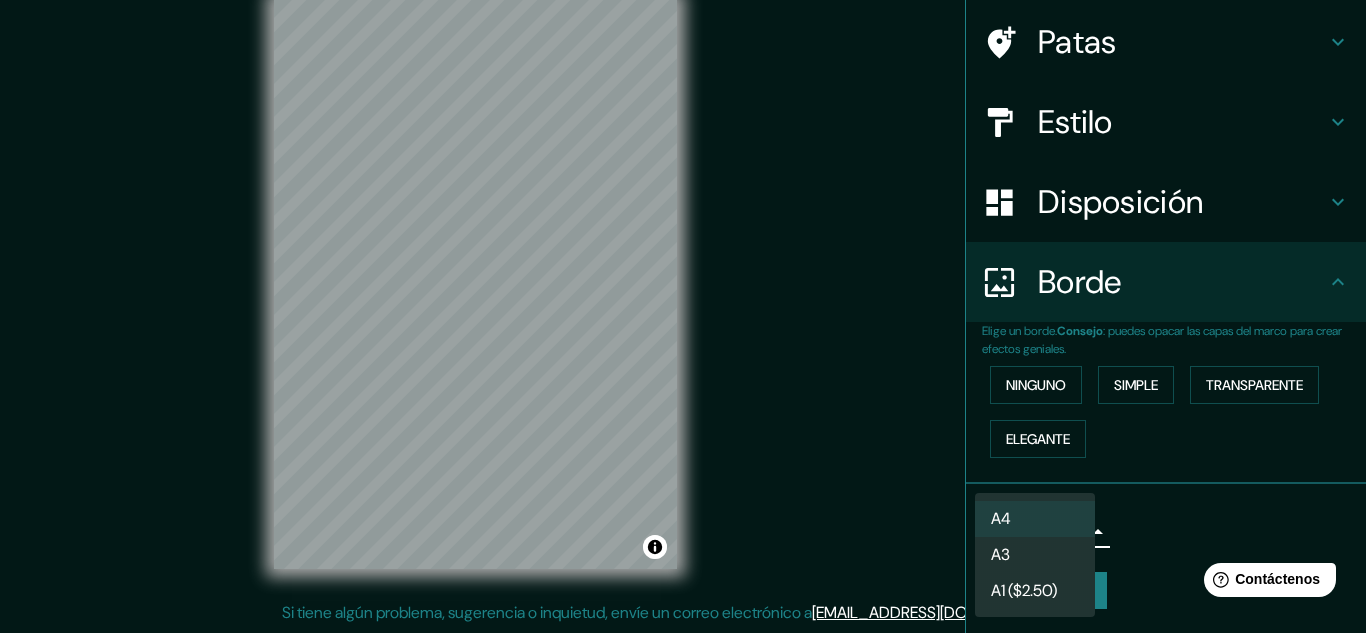 click on "Mappin Ubicación Yacuiba, [GEOGRAPHIC_DATA], [GEOGRAPHIC_DATA] [GEOGRAPHIC_DATA] [GEOGRAPHIC_DATA], [GEOGRAPHIC_DATA] [GEOGRAPHIC_DATA], [GEOGRAPHIC_DATA], [GEOGRAPHIC_DATA] [GEOGRAPHIC_DATA][PERSON_NAME], [GEOGRAPHIC_DATA][PERSON_NAME], [GEOGRAPHIC_DATA] [GEOGRAPHIC_DATA], [GEOGRAPHIC_DATA][PERSON_NAME], [GEOGRAPHIC_DATA] [GEOGRAPHIC_DATA], [GEOGRAPHIC_DATA], [GEOGRAPHIC_DATA] [GEOGRAPHIC_DATA] Estilo Disposición [PERSON_NAME] un [PERSON_NAME].  Consejo  : puedes opacar las capas del marco para crear efectos geniales. Ninguno Simple Transparente Elegante Tamaño A4 single Crea tu mapa © Mapbox   © OpenStreetMap   Improve this map Si tiene algún problema, sugerencia o inquietud, envíe un correo electrónico a  [EMAIL_ADDRESS][DOMAIN_NAME]  .   . . Texto original Valora esta traducción Tu opinión servirá para ayudar a mejorar el Traductor de Google A4 A3 A1 ($2.50)" at bounding box center (683, 283) 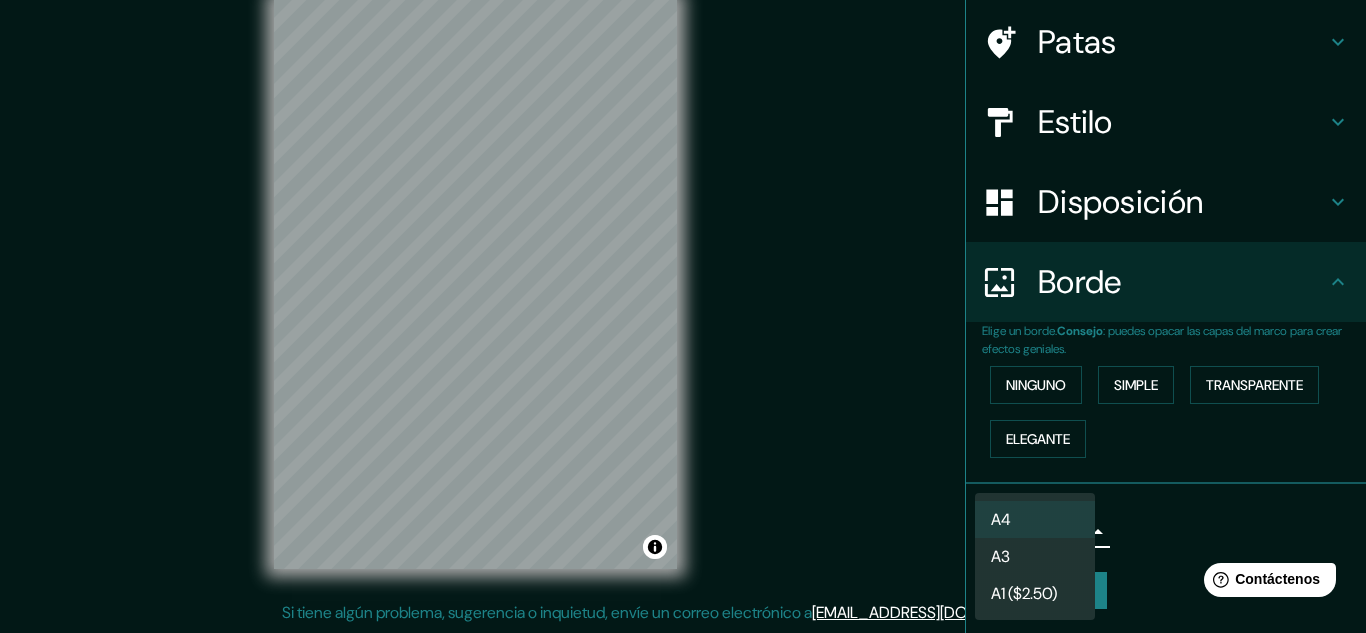click on "A3" at bounding box center [1035, 556] 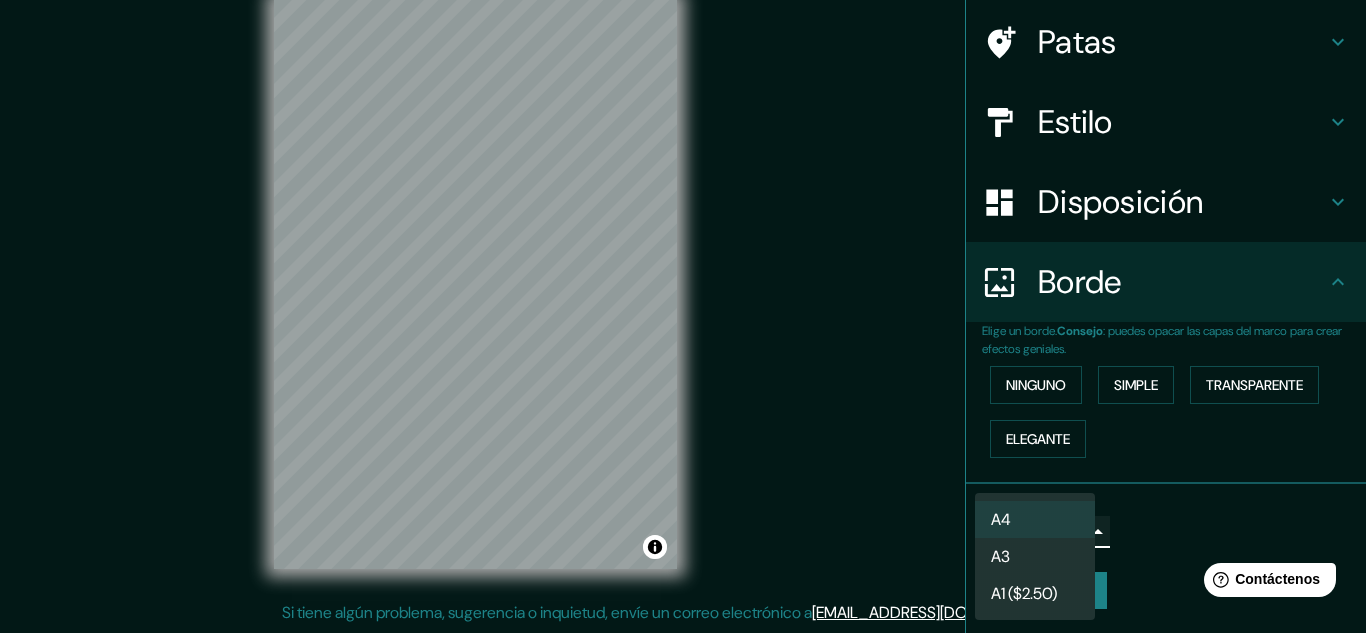 type on "a4" 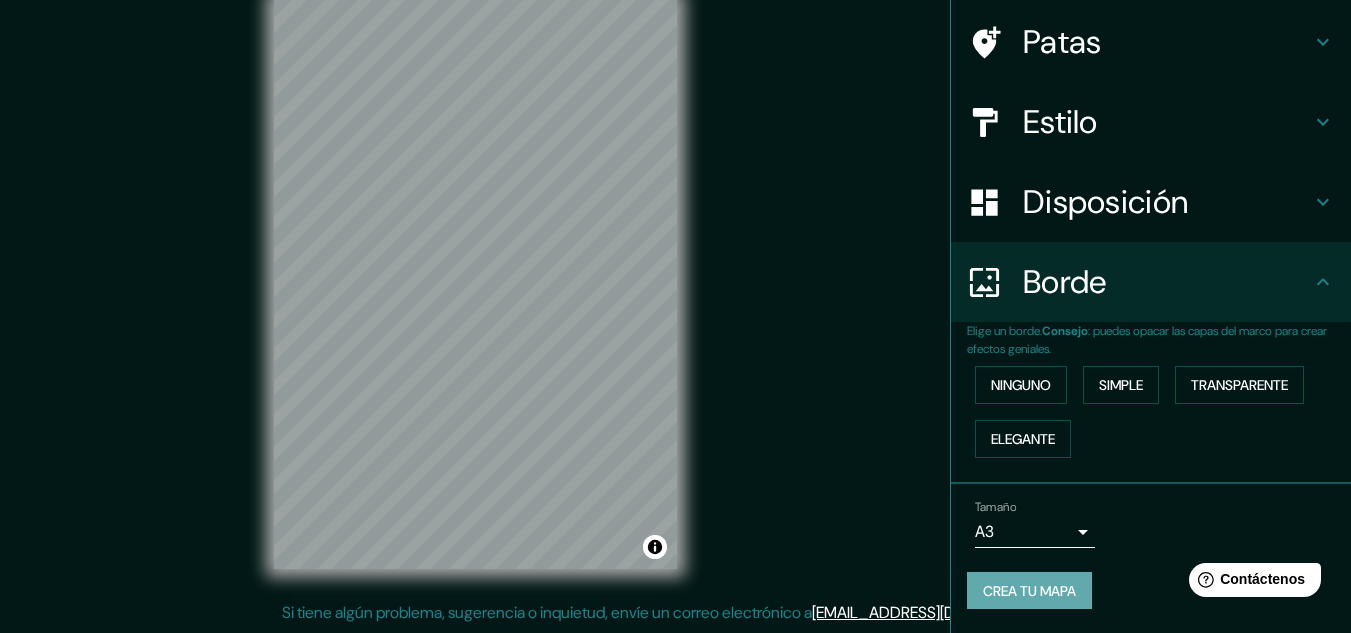 click on "Crea tu mapa" at bounding box center [1029, 591] 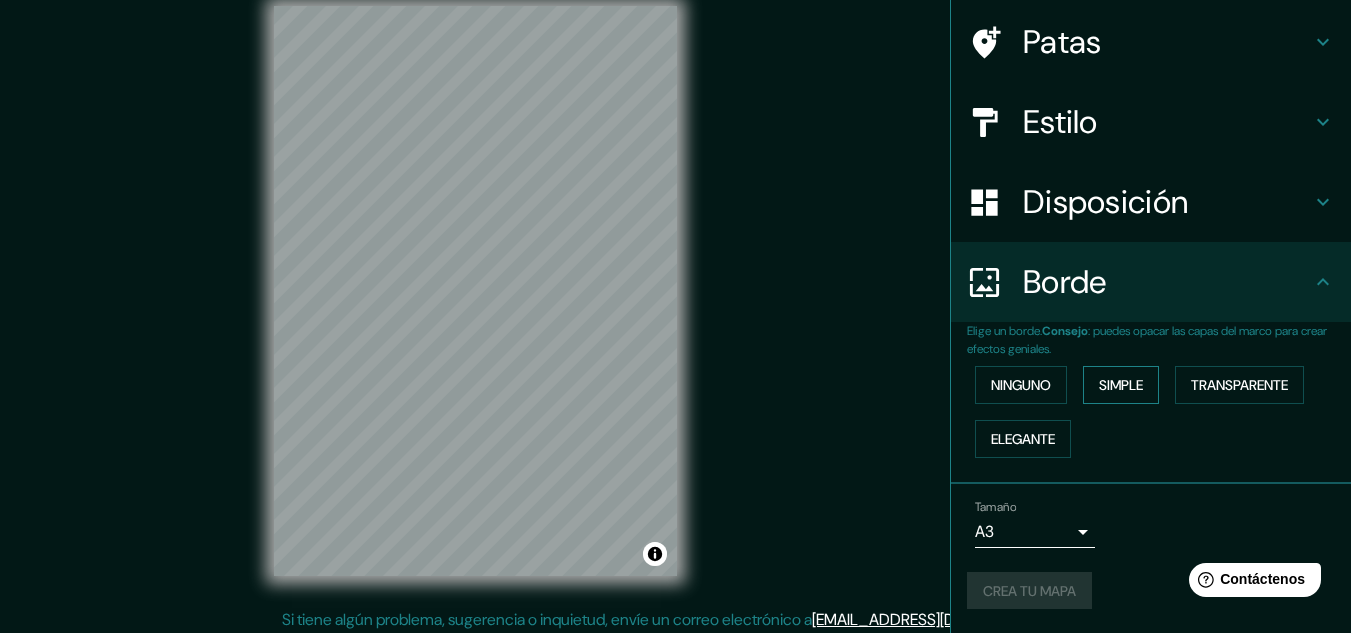 scroll, scrollTop: 33, scrollLeft: 0, axis: vertical 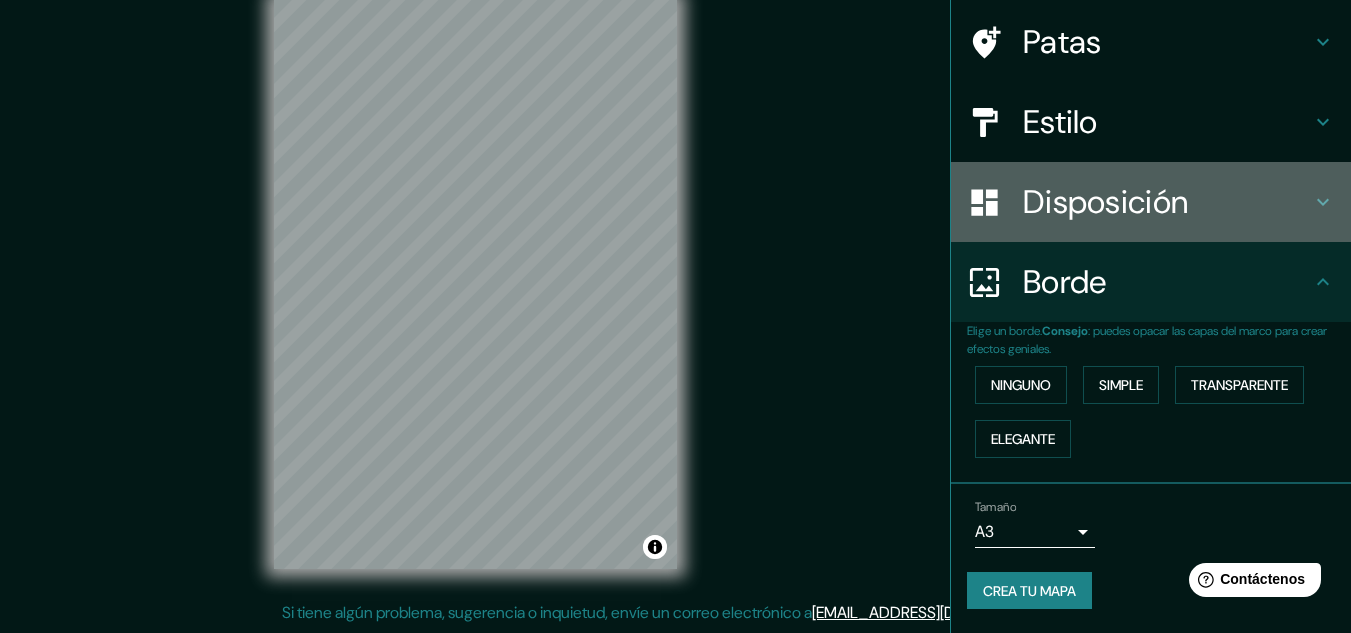 click on "Disposición" at bounding box center [1167, 202] 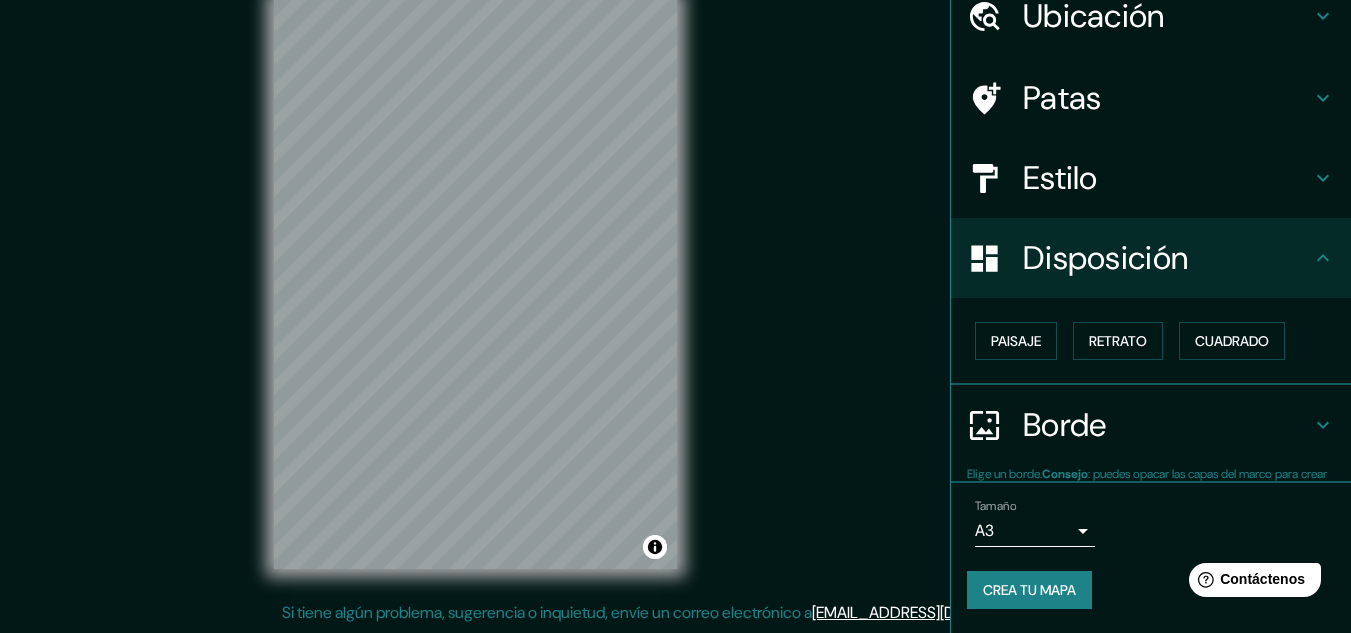scroll, scrollTop: 88, scrollLeft: 0, axis: vertical 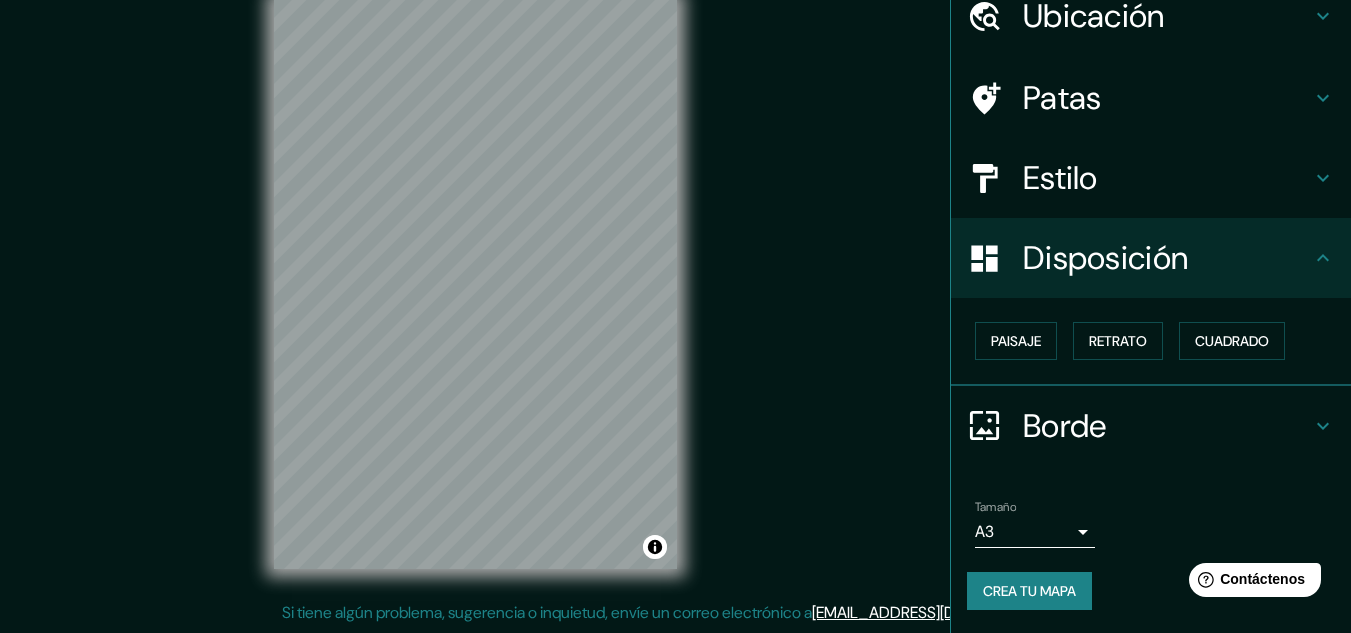 click on "Estilo" at bounding box center (1167, 178) 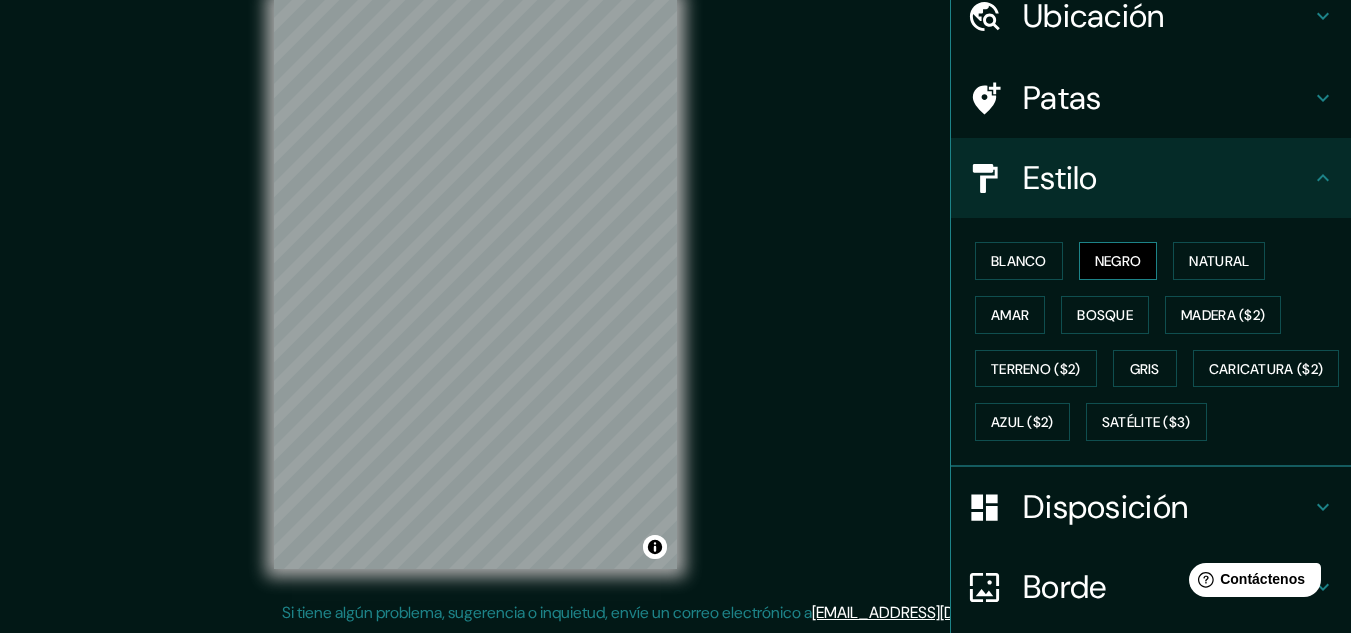 click on "Negro" at bounding box center (1118, 261) 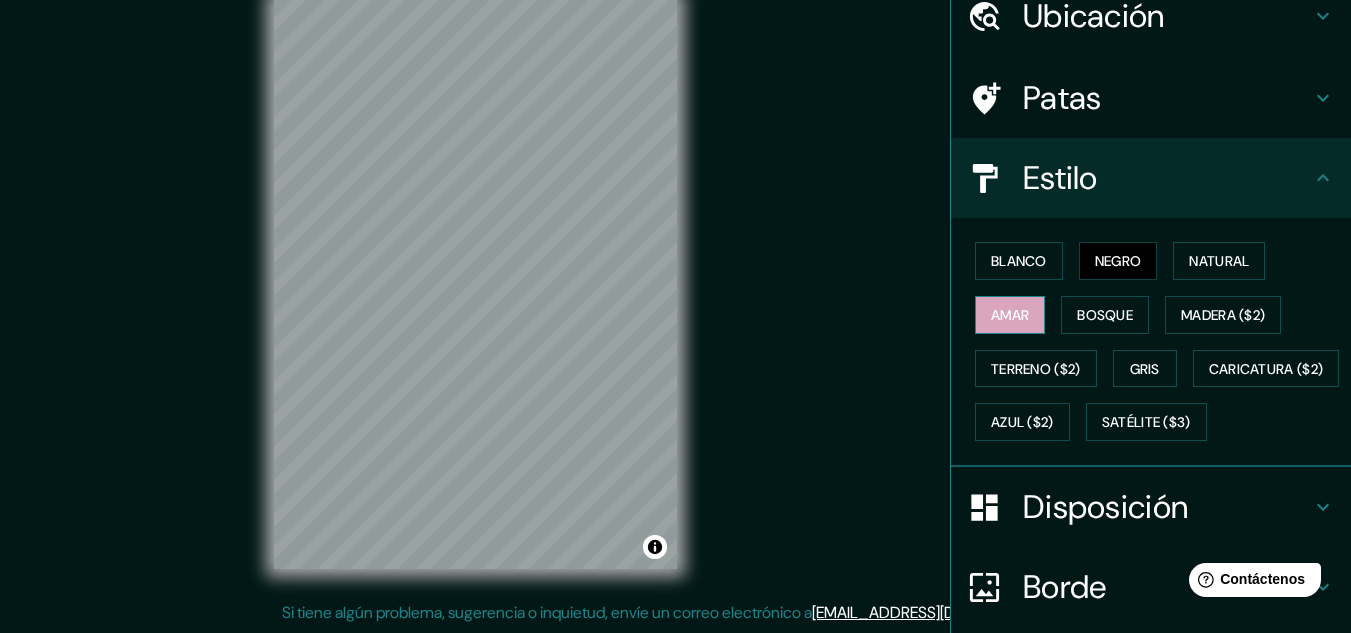 click on "Amar" at bounding box center (1010, 315) 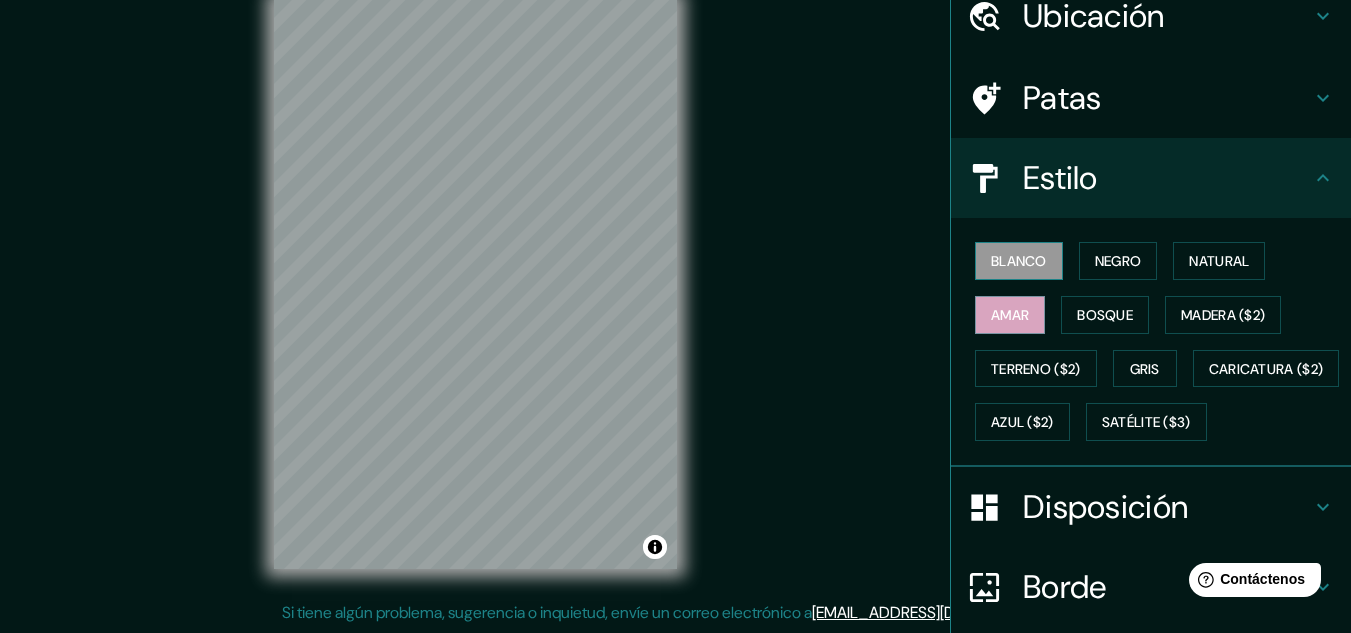 click on "Blanco" at bounding box center (1019, 261) 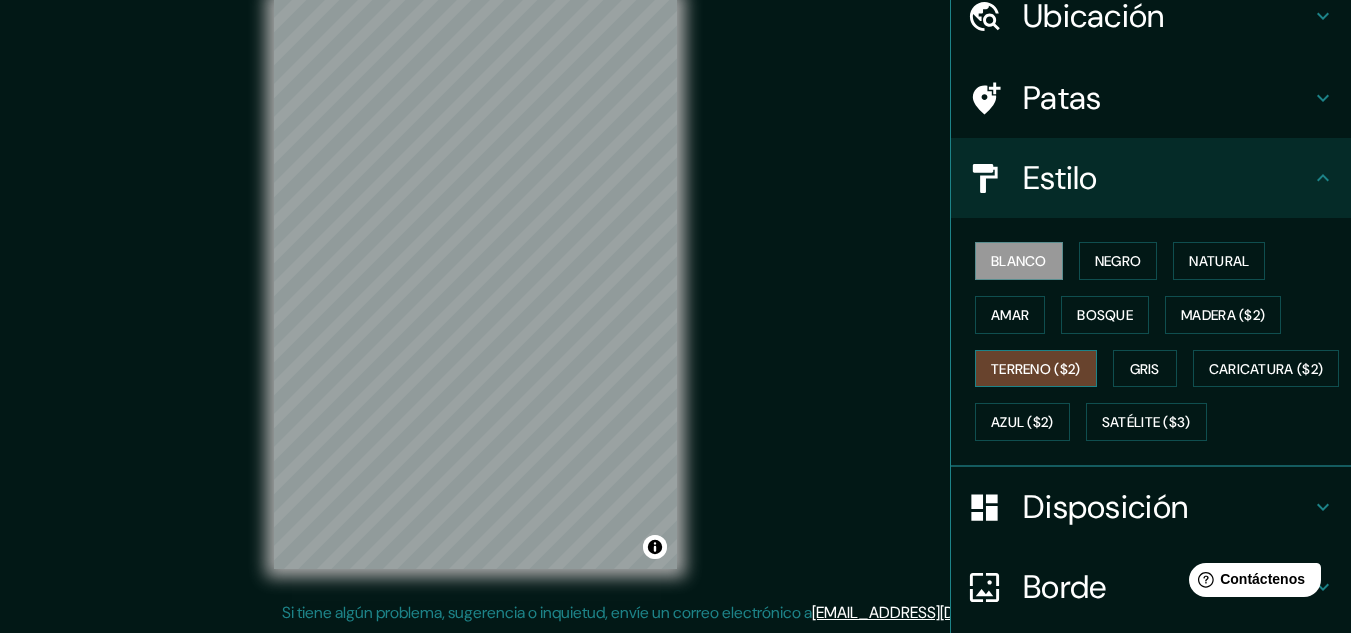 click on "Terreno ($2)" at bounding box center (1036, 369) 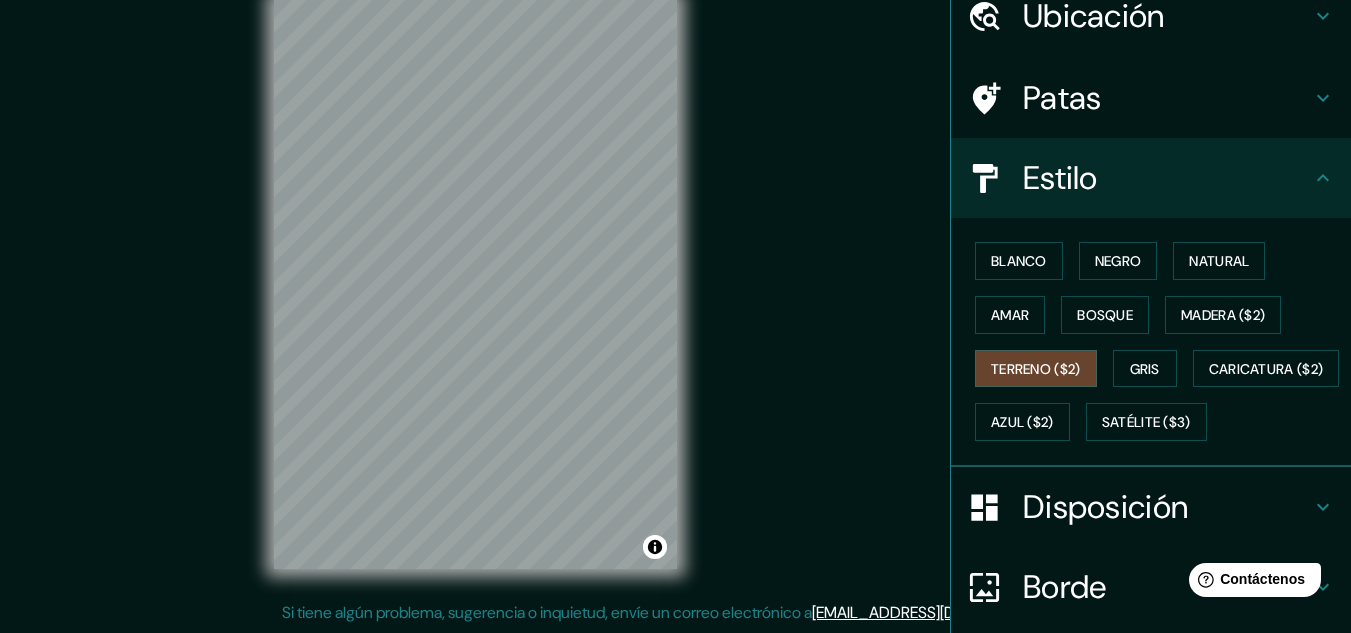 type 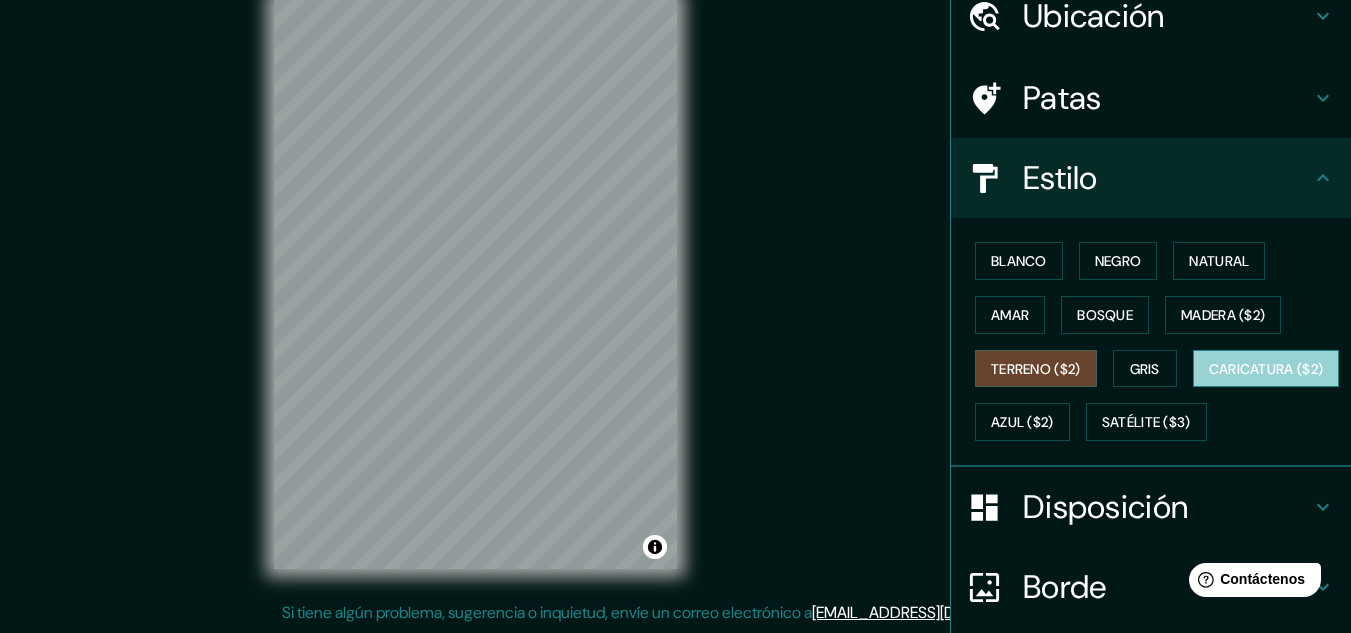 click on "Caricatura ($2)" at bounding box center (1266, 369) 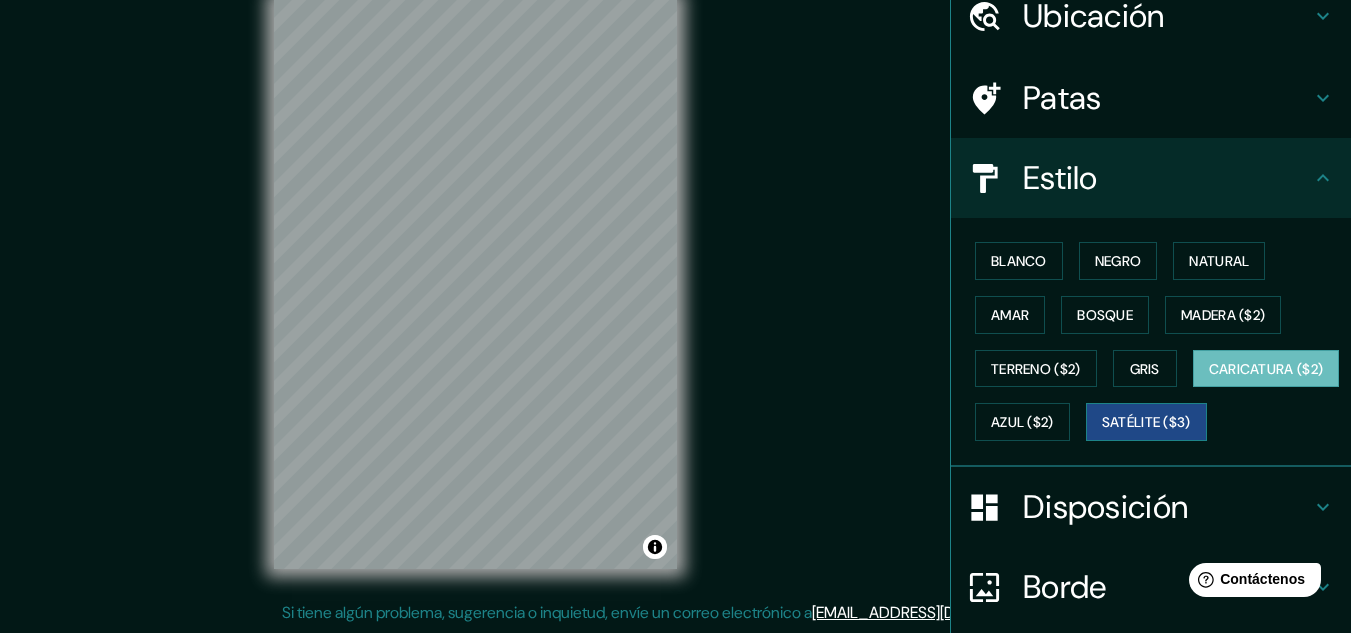 click on "Satélite ($3)" at bounding box center [1146, 423] 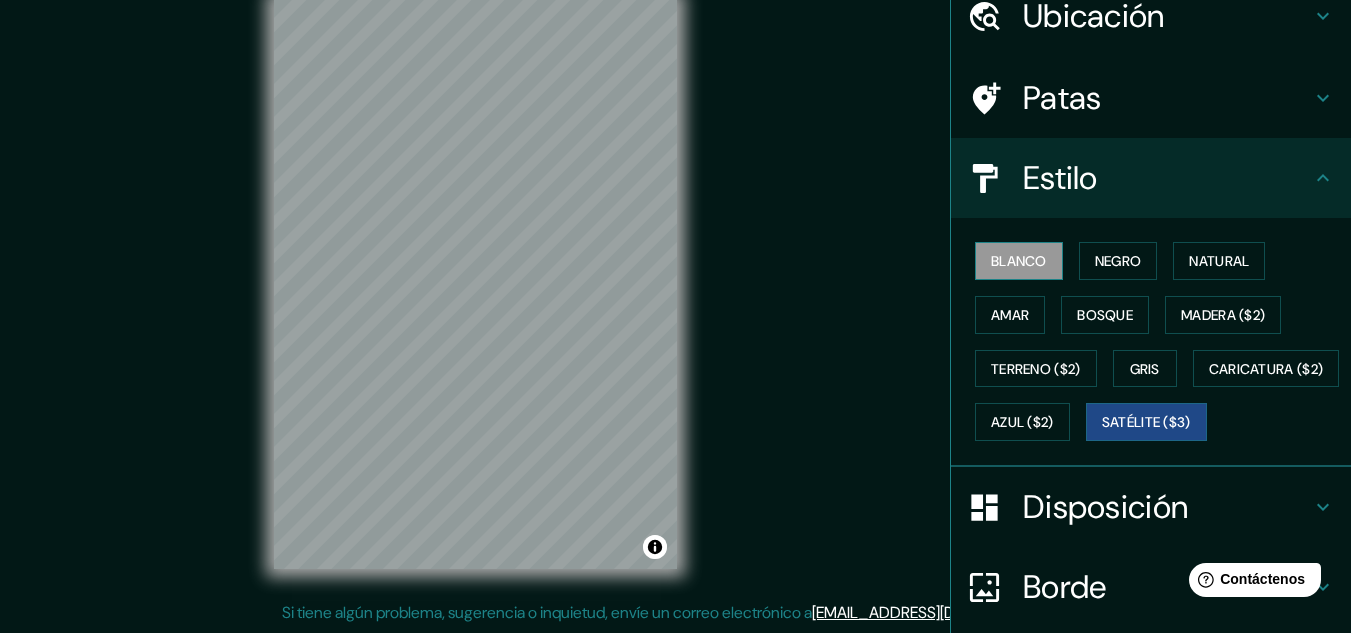 click on "Blanco" at bounding box center (1019, 261) 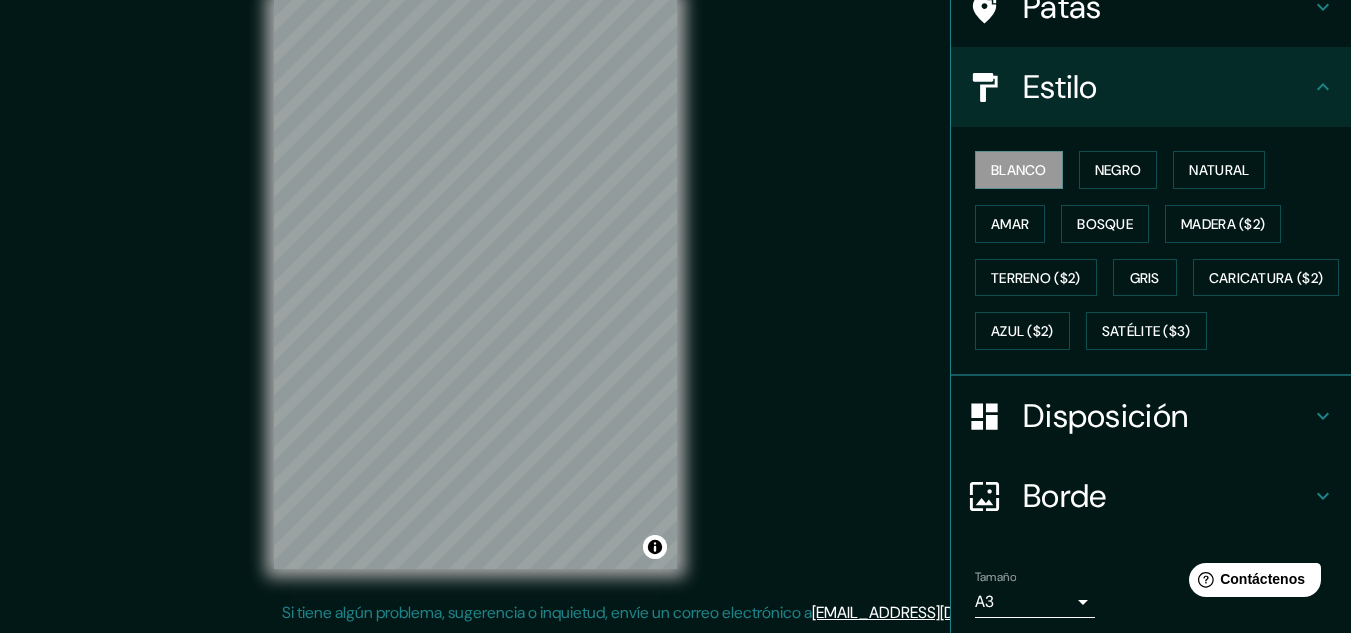 scroll, scrollTop: 303, scrollLeft: 0, axis: vertical 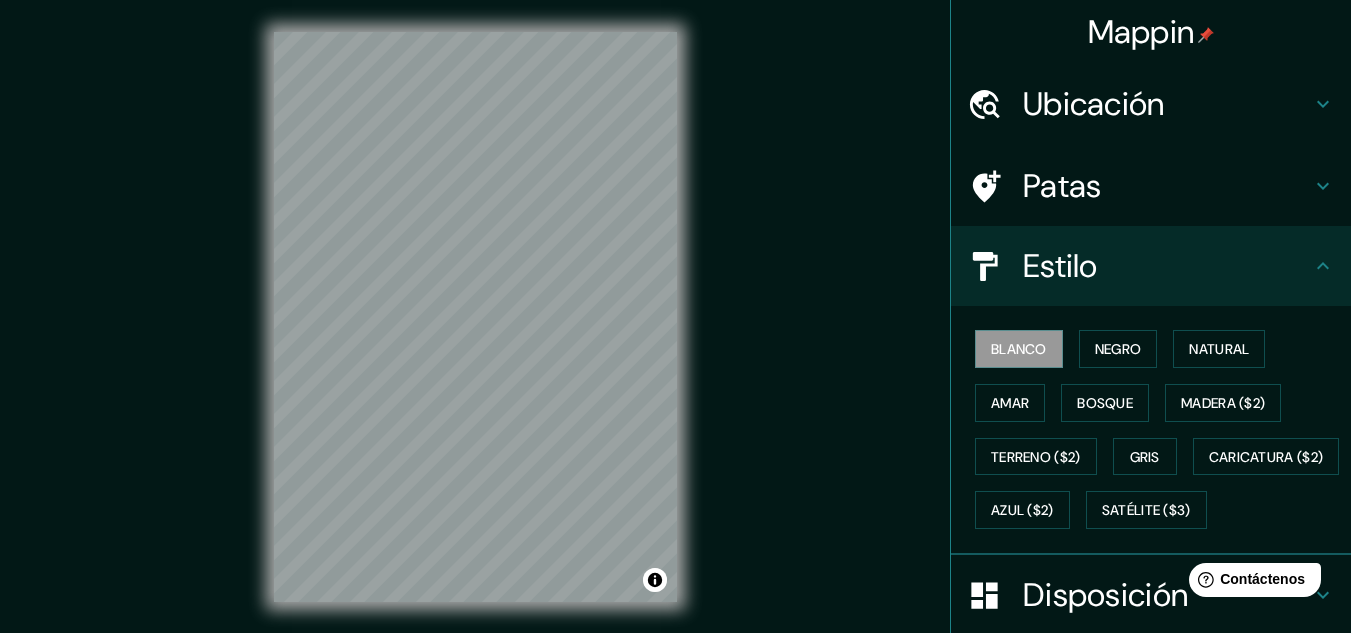 click on "Ubicación" at bounding box center [1167, 104] 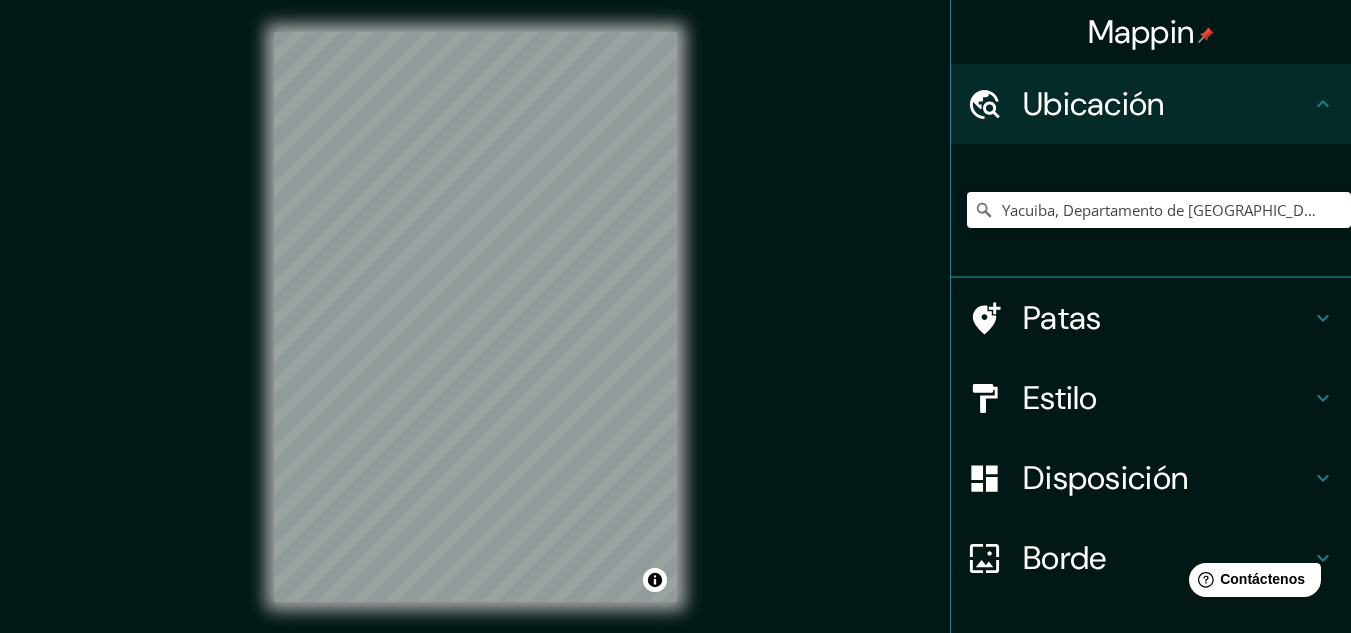 click 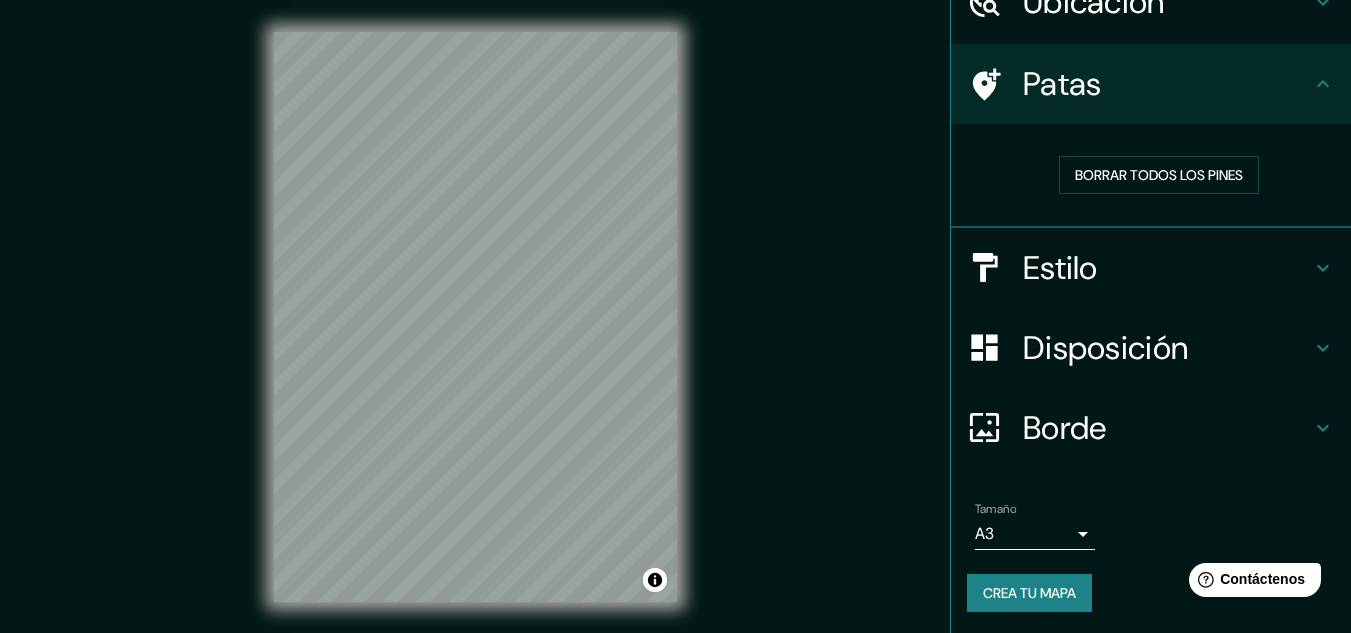 scroll, scrollTop: 104, scrollLeft: 0, axis: vertical 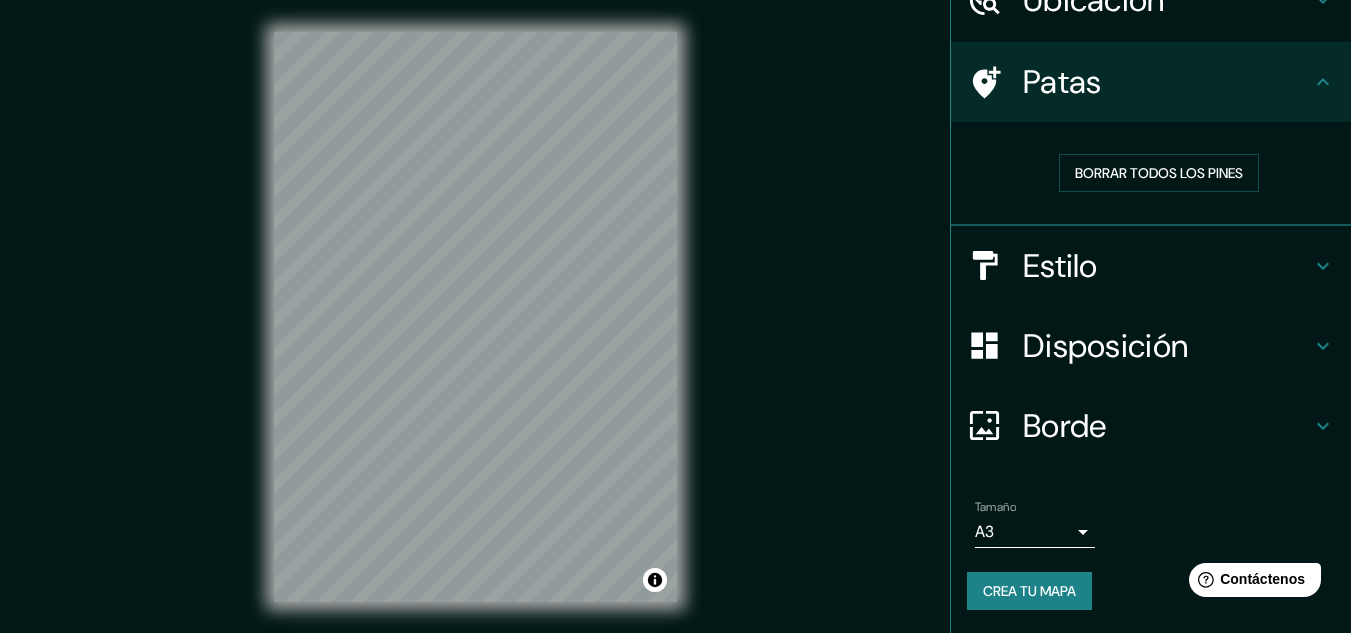 click on "Crea tu mapa" at bounding box center (1029, 591) 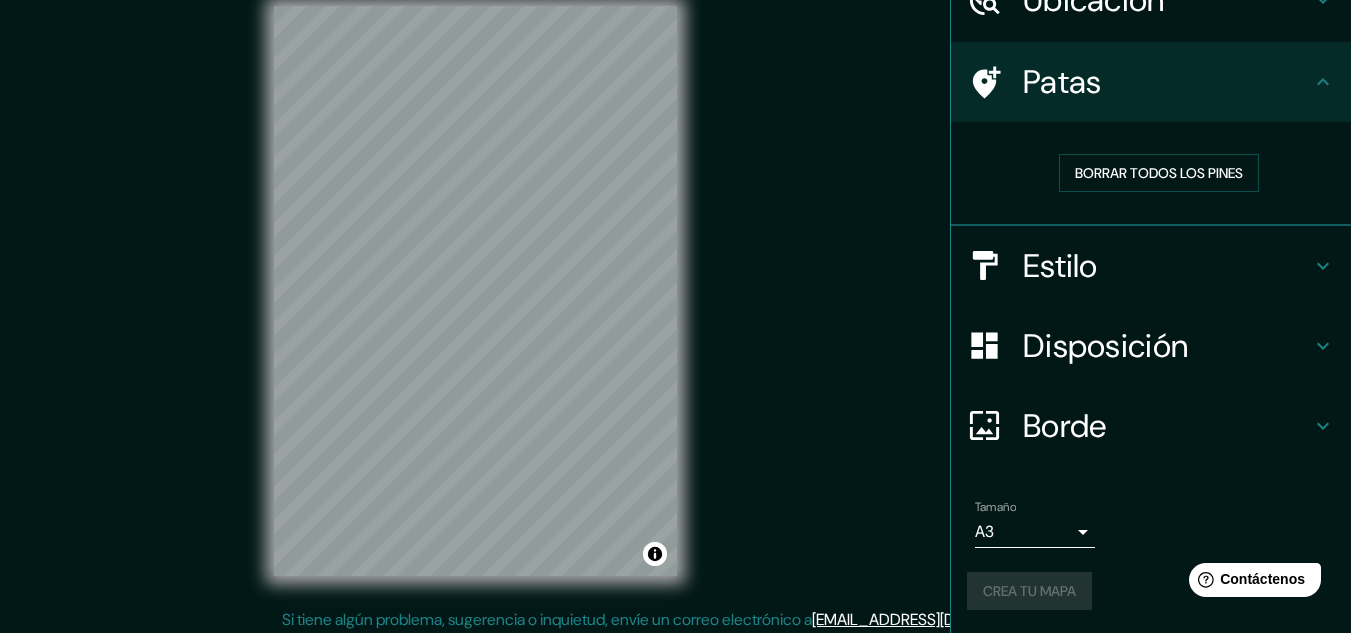 scroll, scrollTop: 33, scrollLeft: 0, axis: vertical 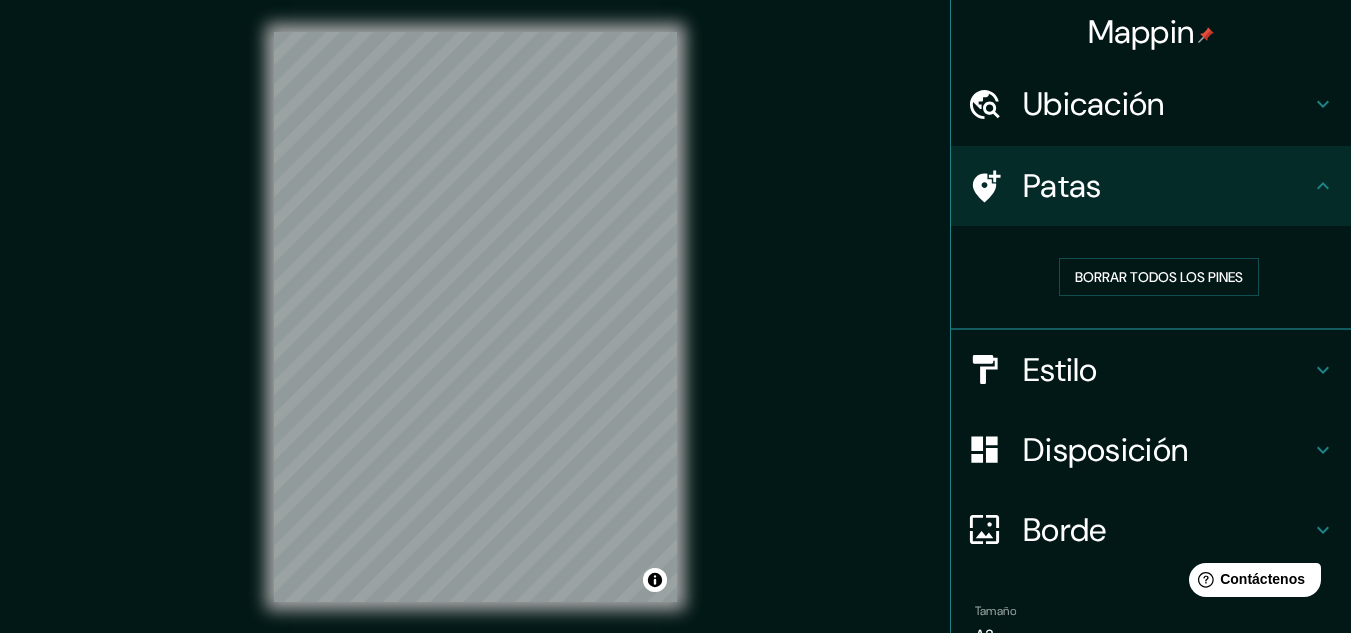 click on "Mappin" at bounding box center [1141, 32] 